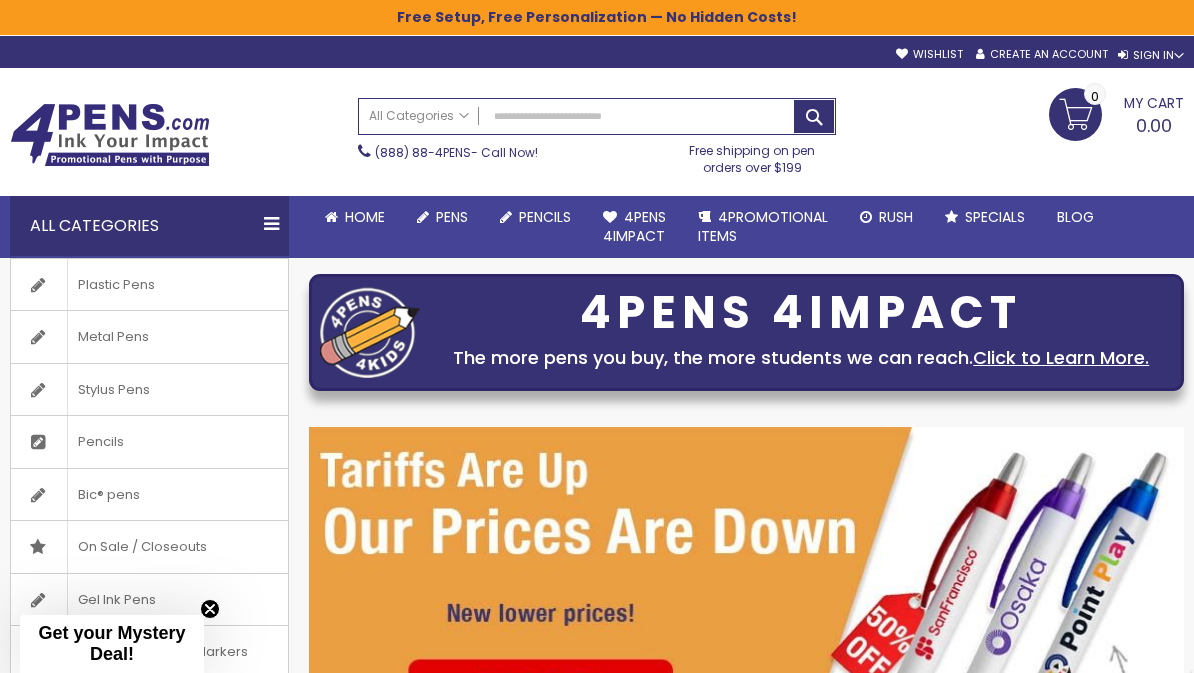 scroll, scrollTop: 201, scrollLeft: 0, axis: vertical 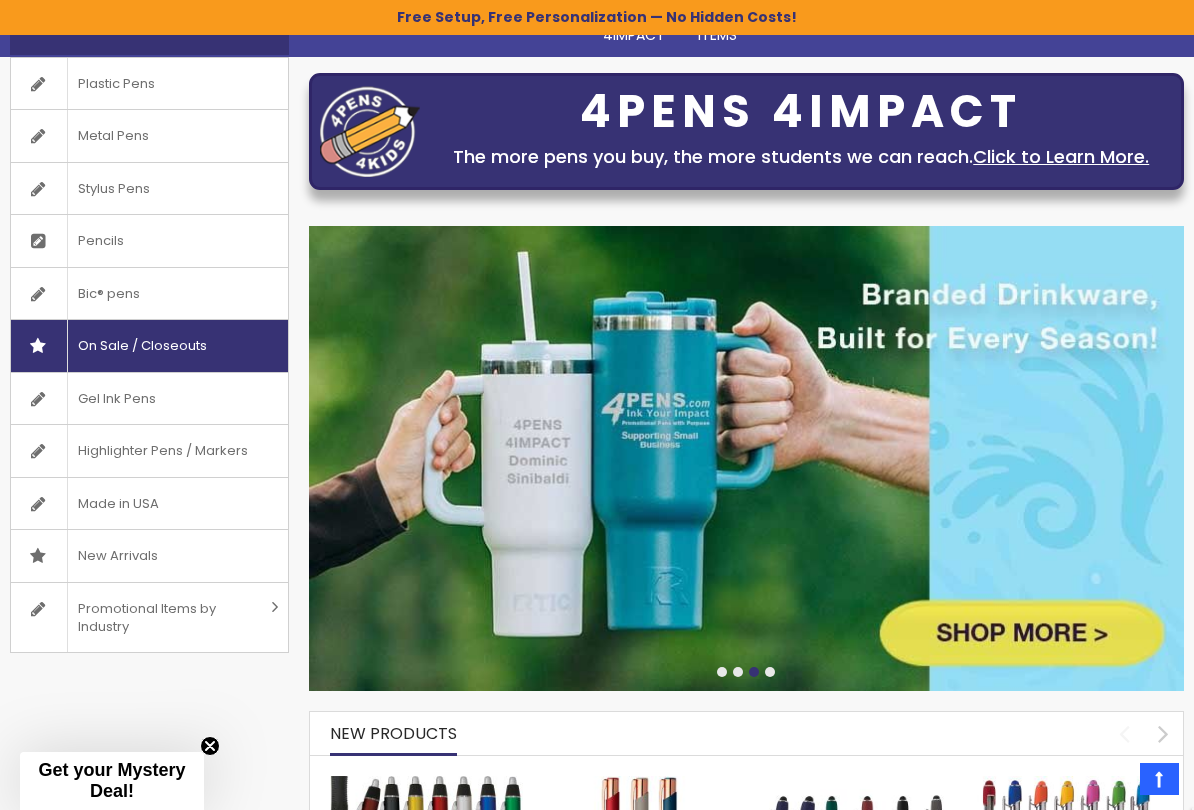 click on "On Sale / Closeouts" at bounding box center (142, 346) 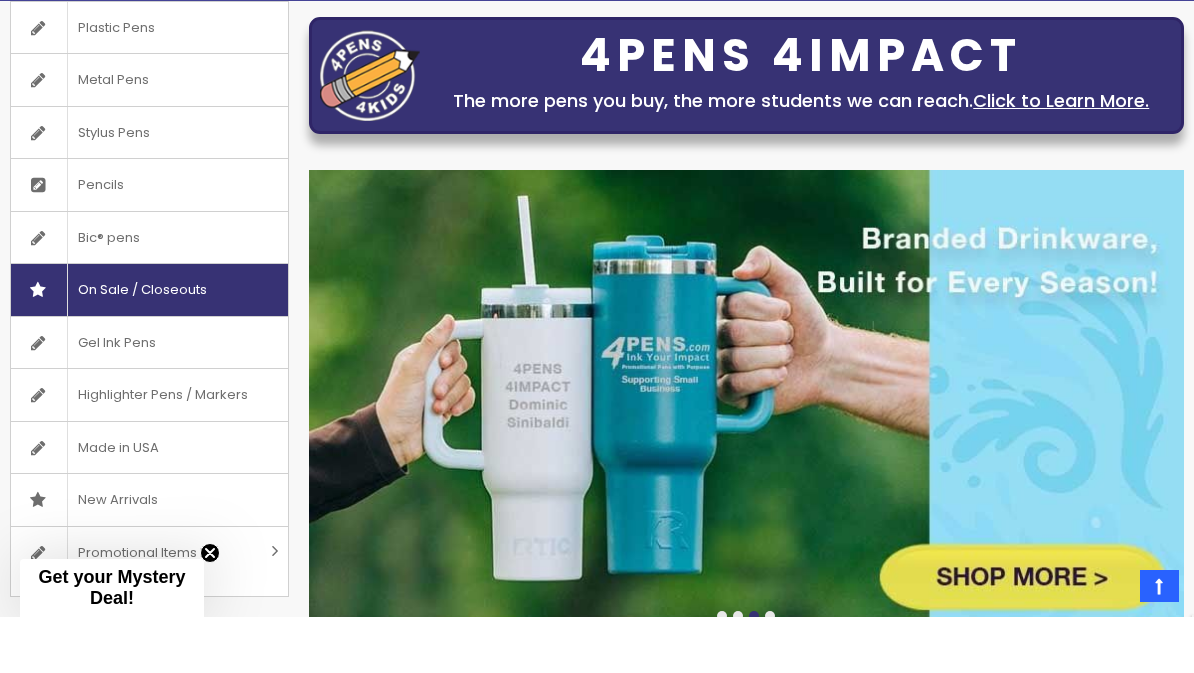 scroll, scrollTop: 257, scrollLeft: 0, axis: vertical 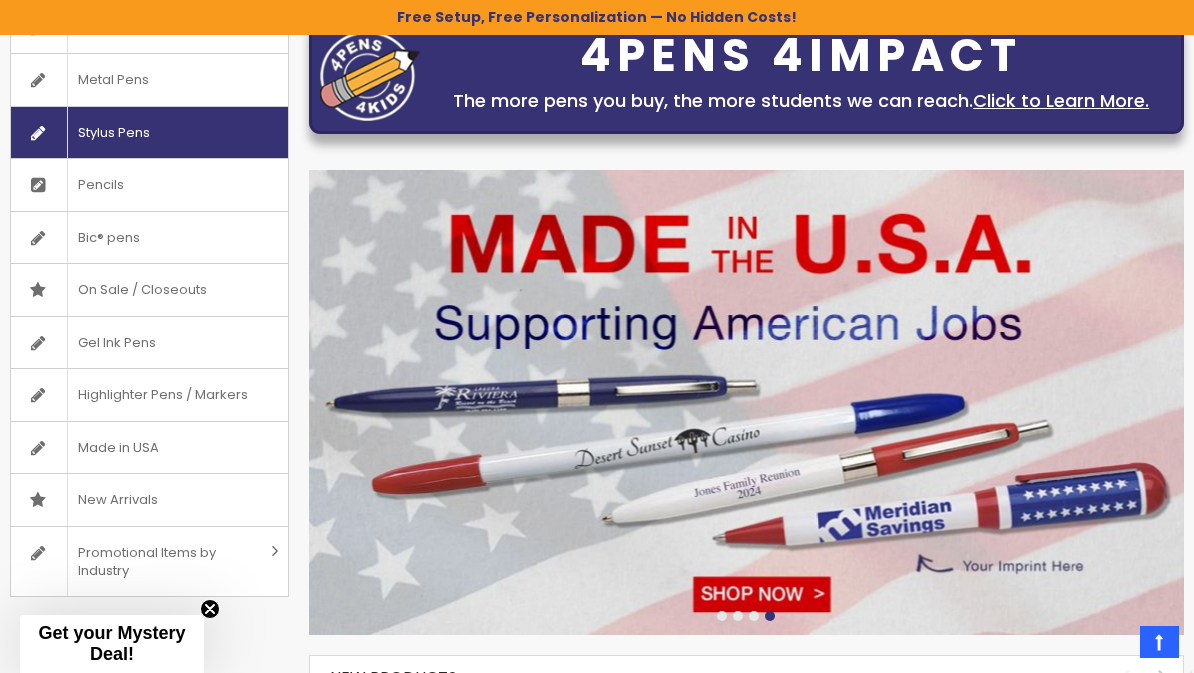 click on "Stylus Pens" at bounding box center (113, 133) 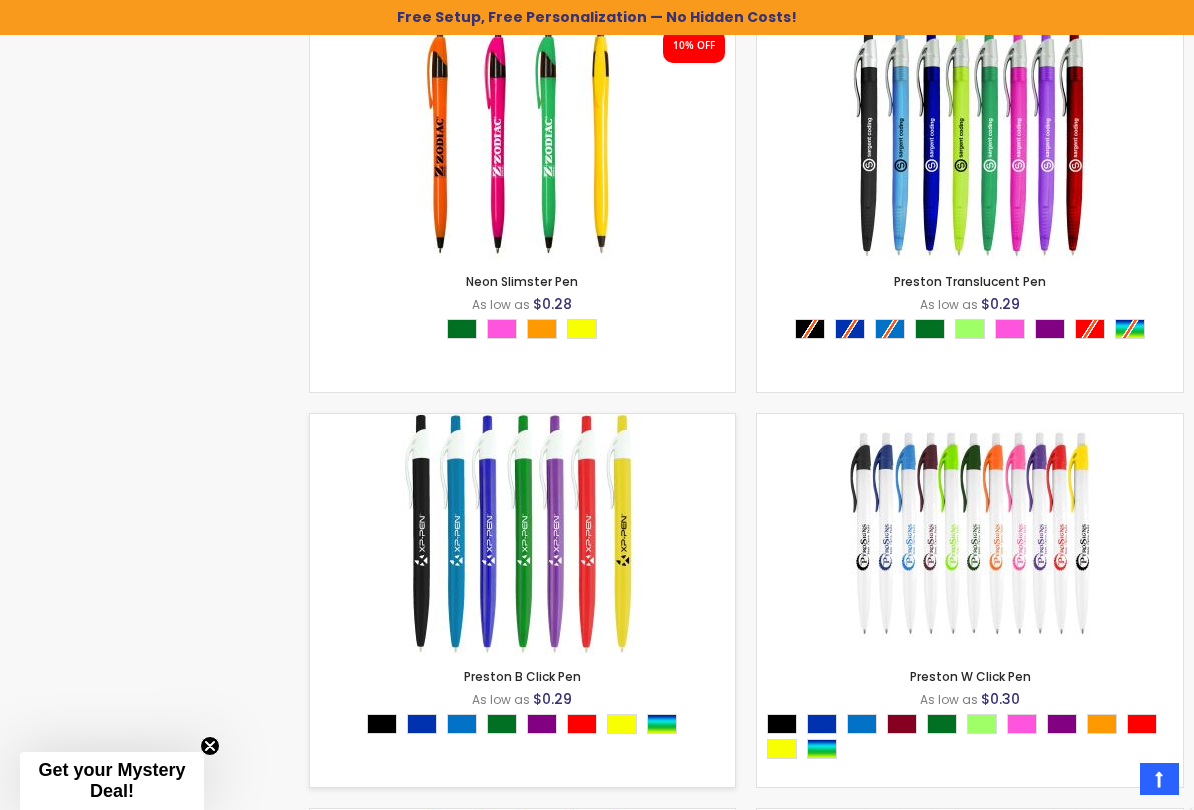 scroll, scrollTop: 1721, scrollLeft: 0, axis: vertical 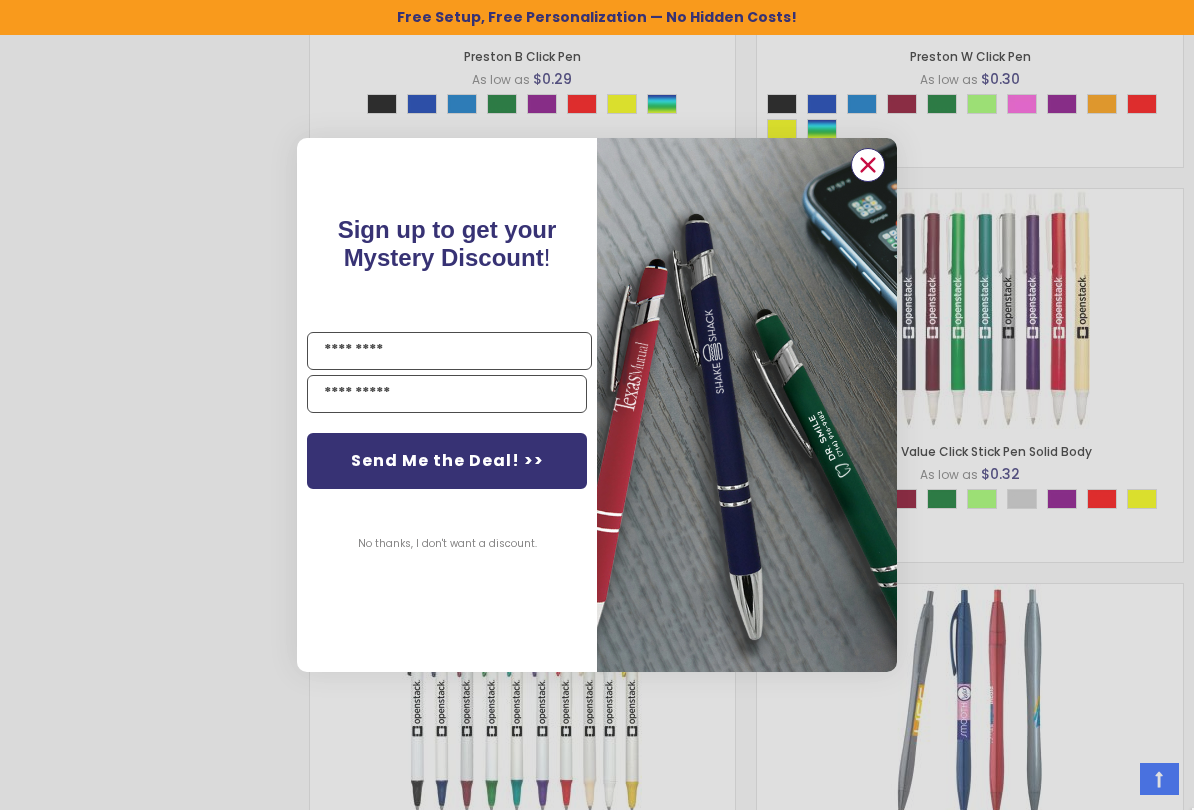 click 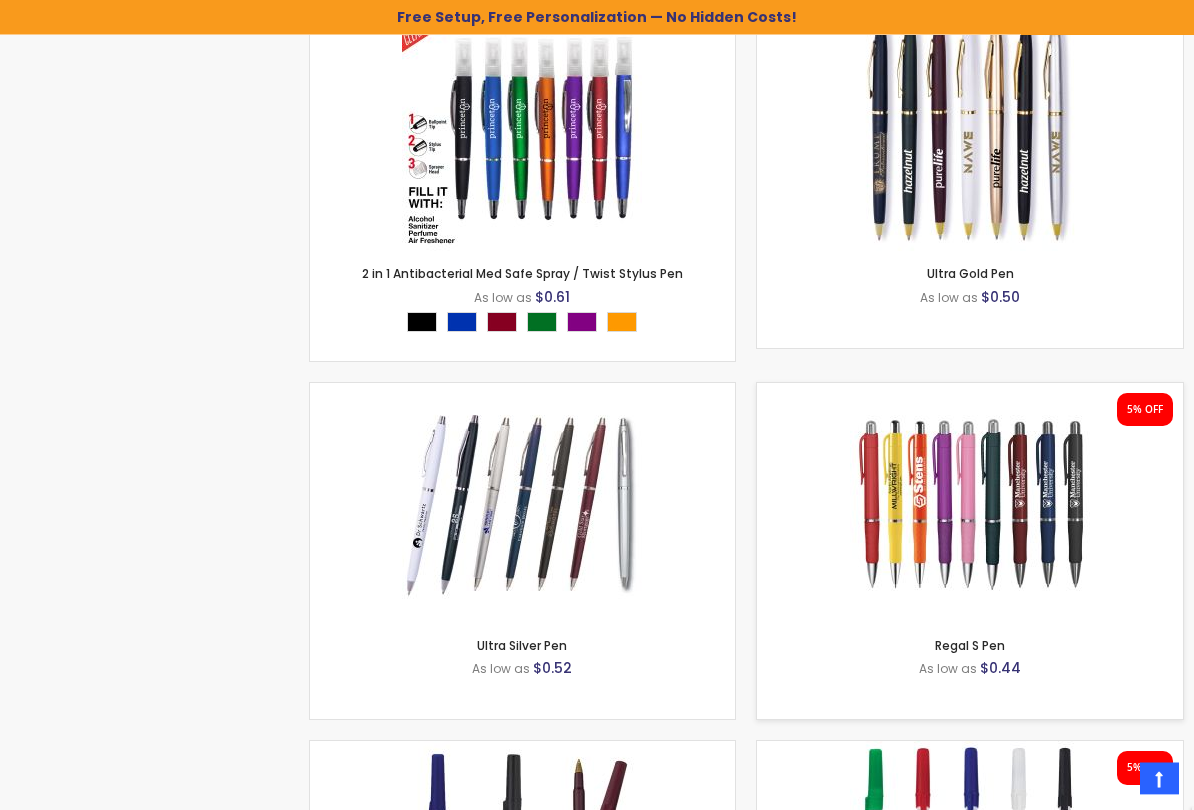 scroll, scrollTop: 7349, scrollLeft: 0, axis: vertical 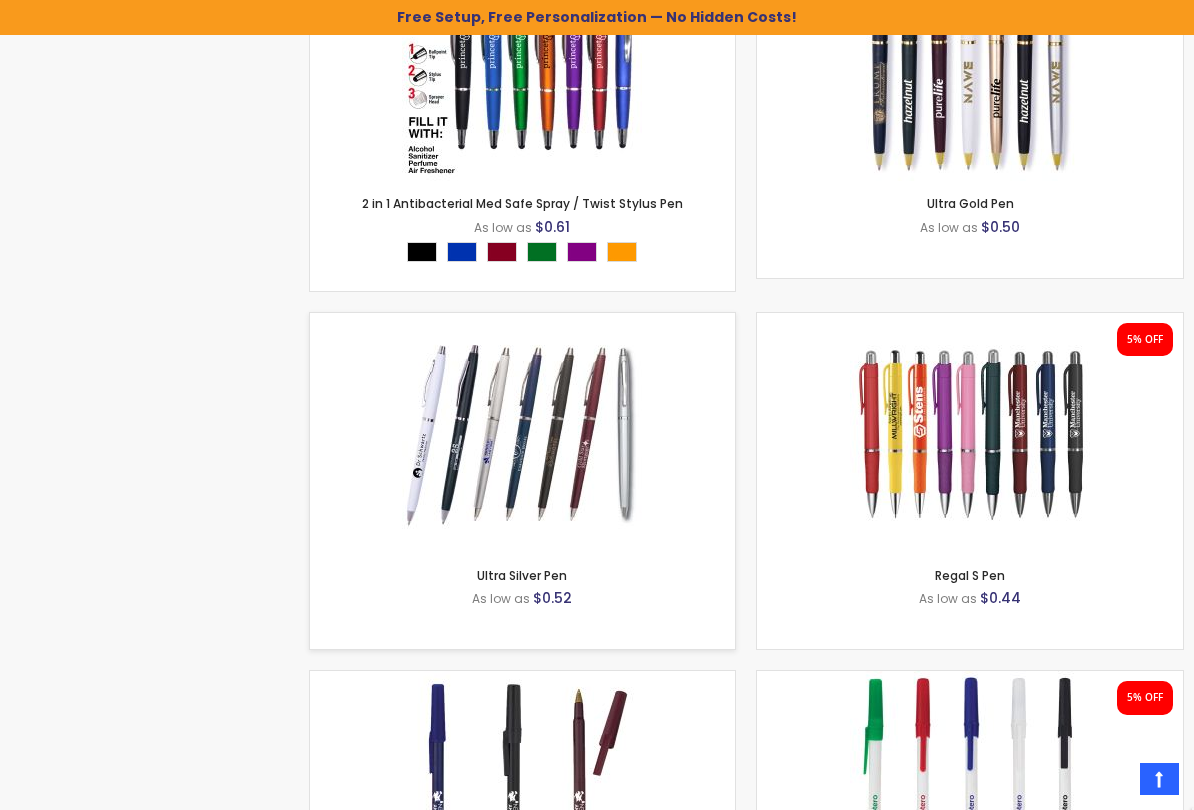 click on "Checkout as a new customer
Creating an account has many benefits:
See order and shipping status
Track order history
Check out faster
Create an Account
Checkout using your account
Email Address
Password
Sign In" at bounding box center (597, -1797) 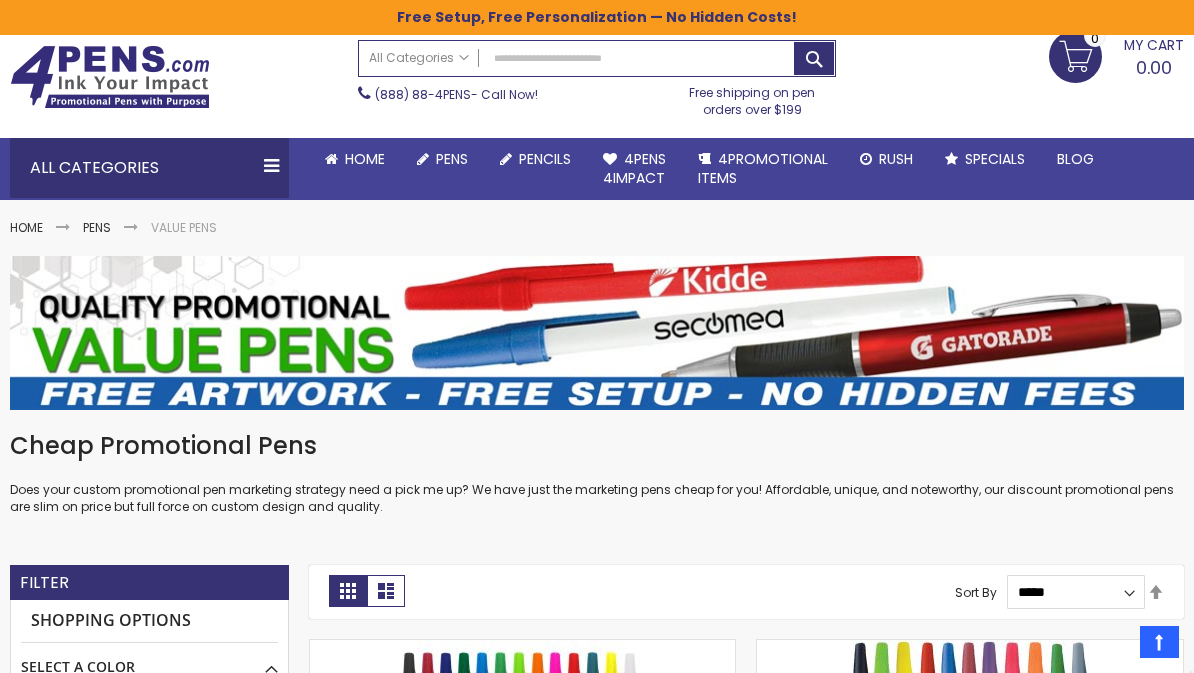 scroll, scrollTop: 0, scrollLeft: 0, axis: both 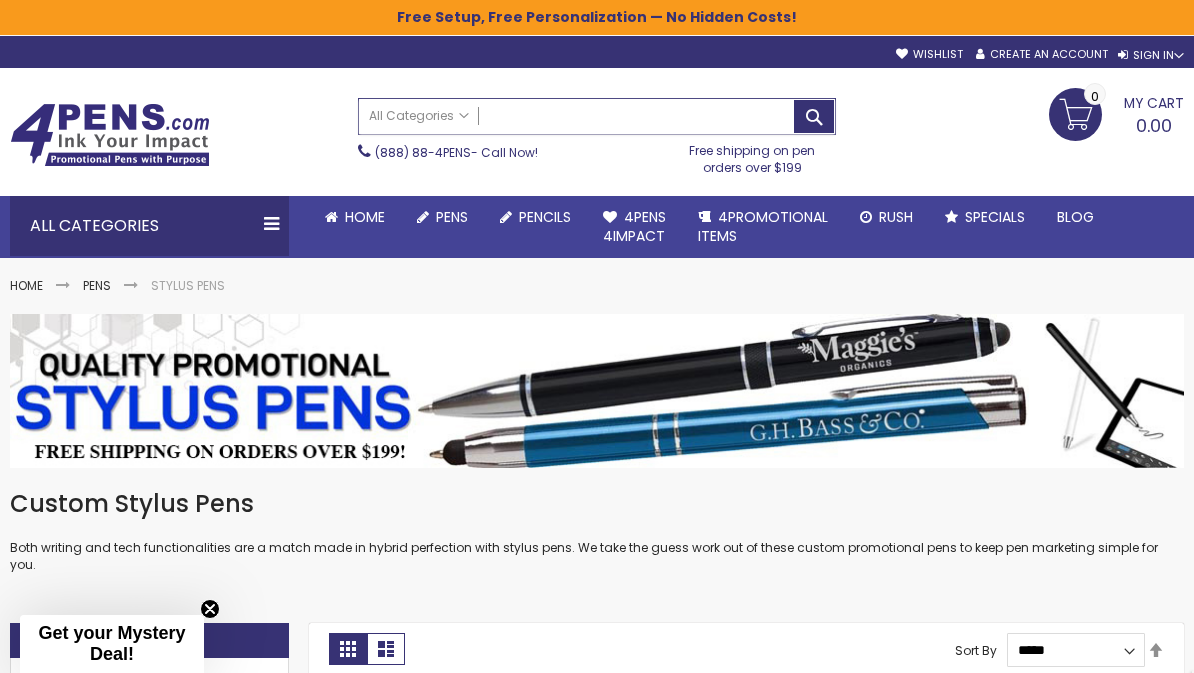 click on "Search" at bounding box center (597, 116) 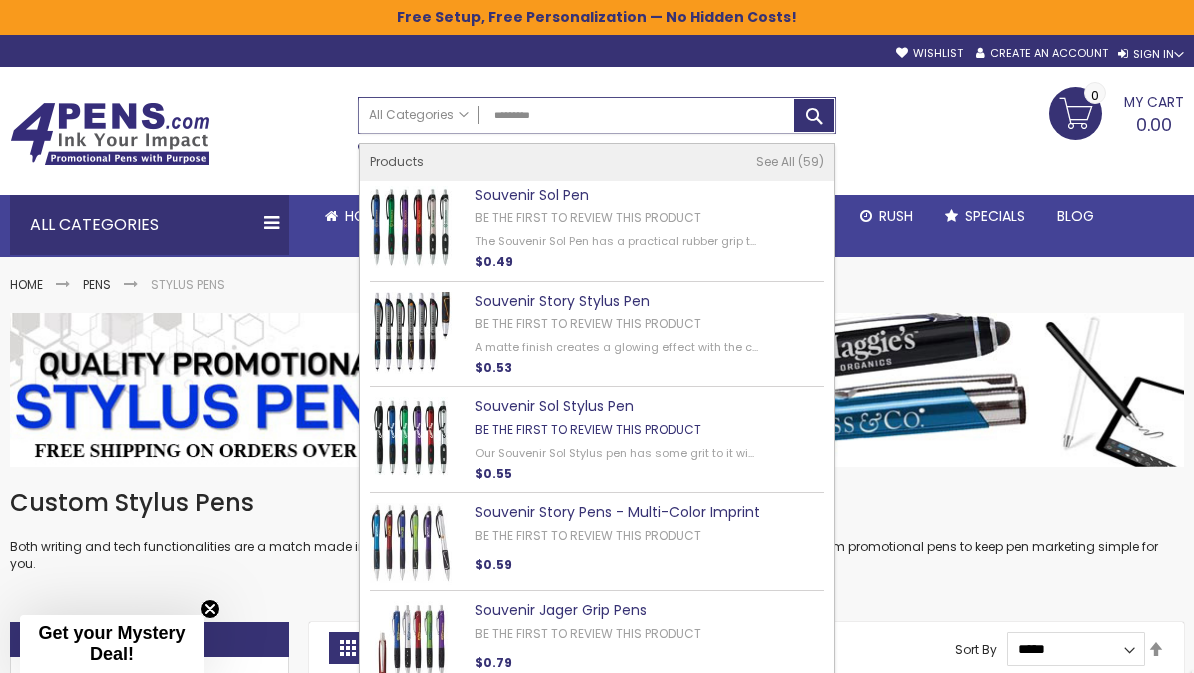 scroll, scrollTop: 0, scrollLeft: 0, axis: both 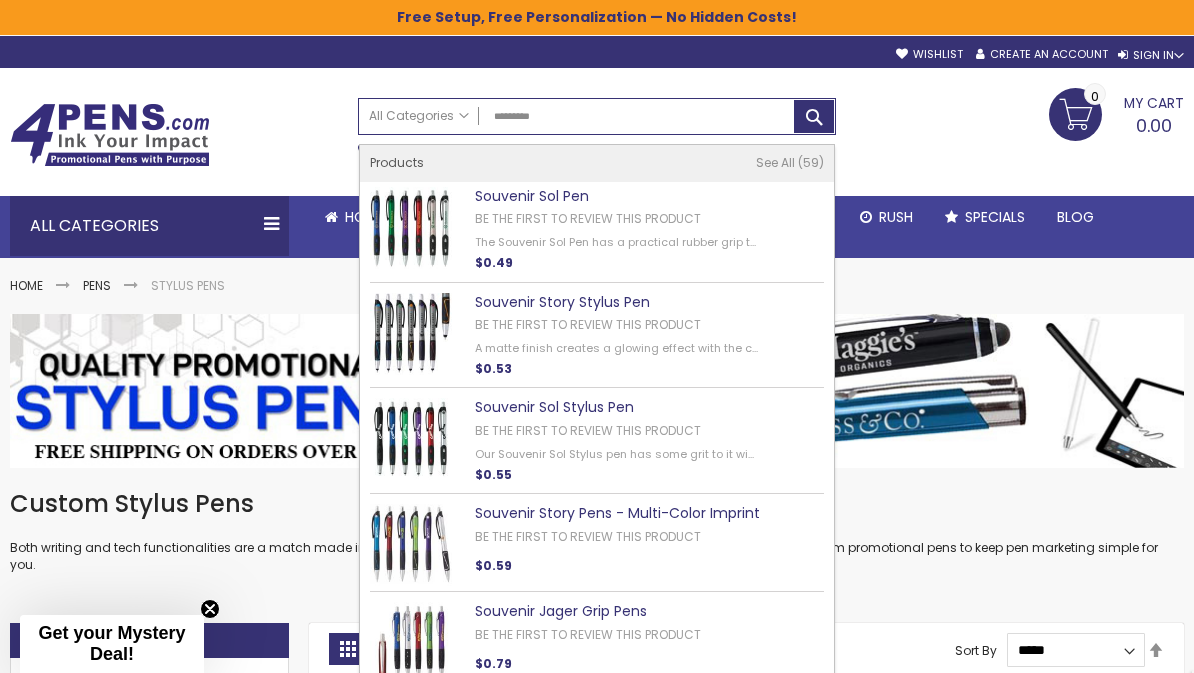click at bounding box center (411, 228) 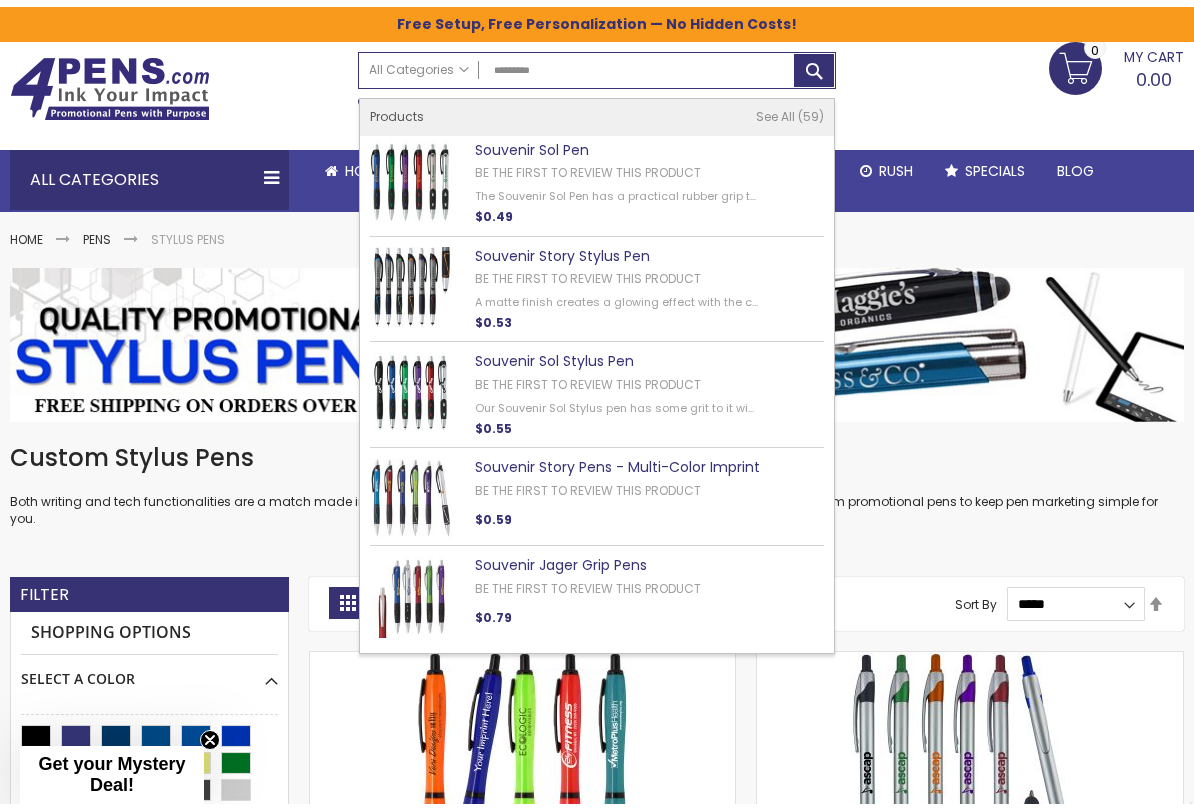 scroll, scrollTop: 48, scrollLeft: 0, axis: vertical 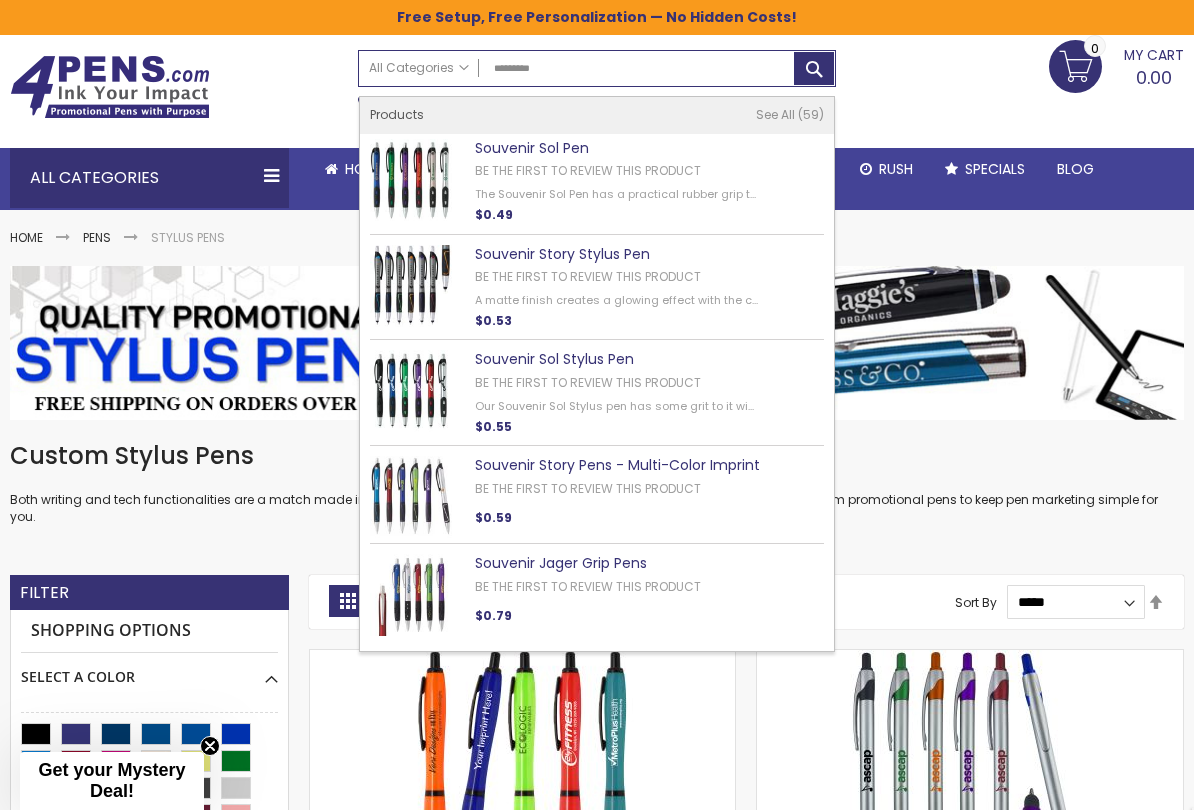 click at bounding box center [411, 595] 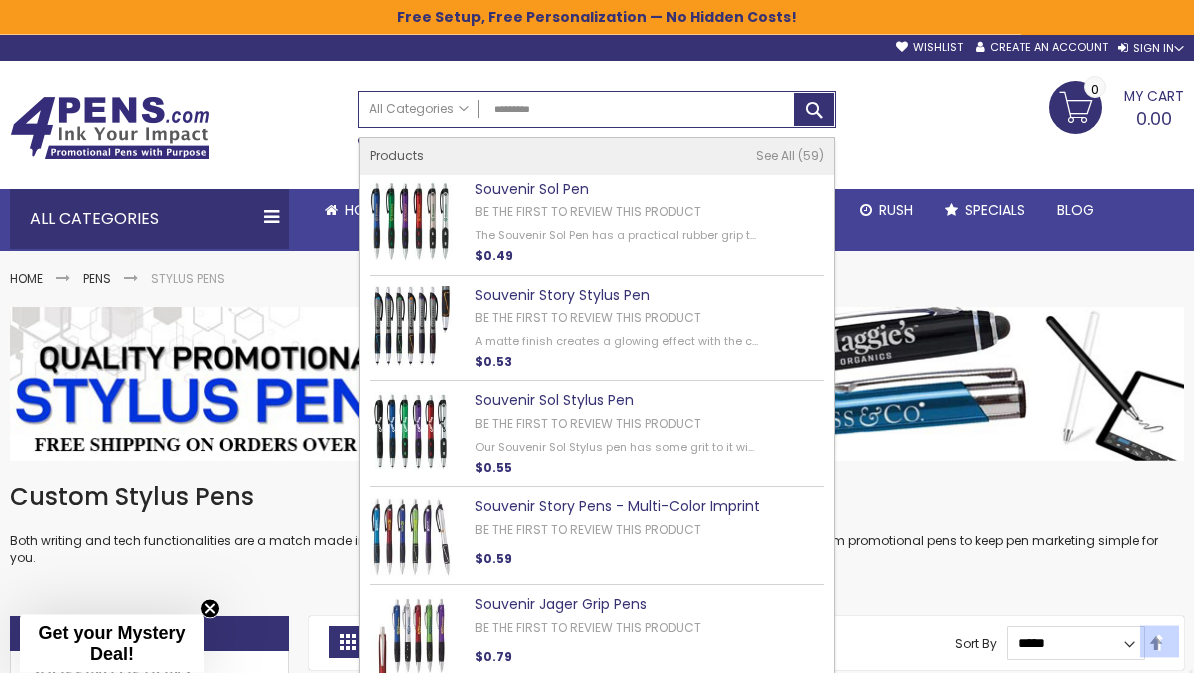 scroll, scrollTop: 0, scrollLeft: 0, axis: both 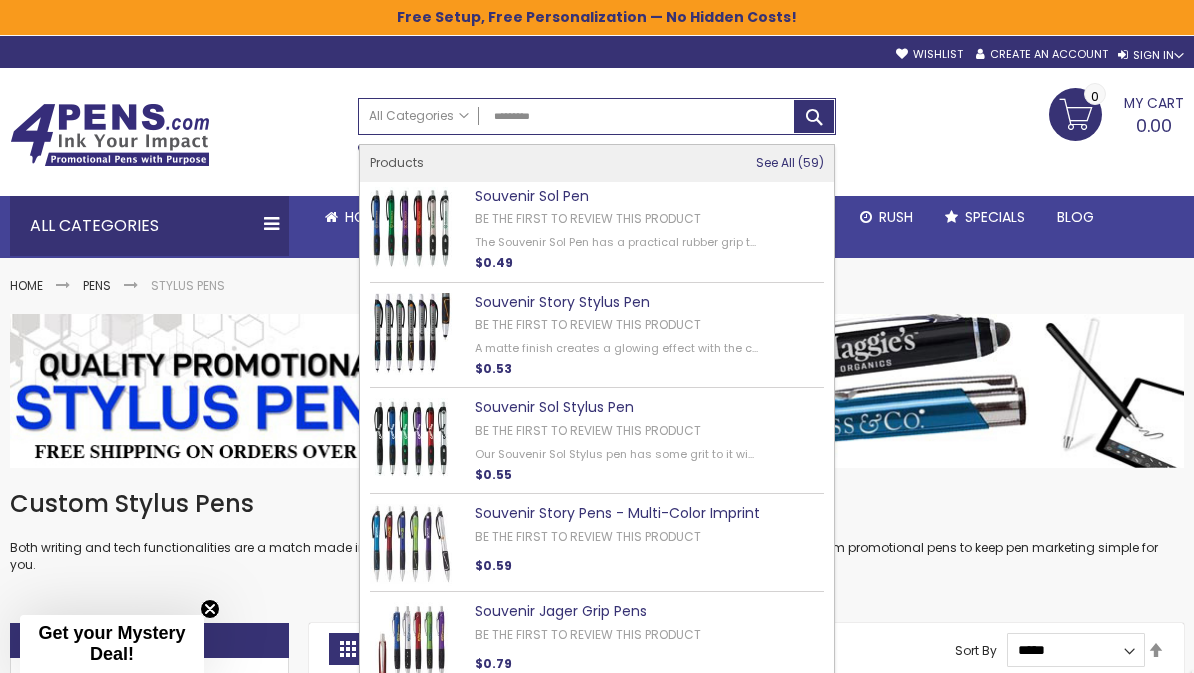 click on "See All" at bounding box center [775, 162] 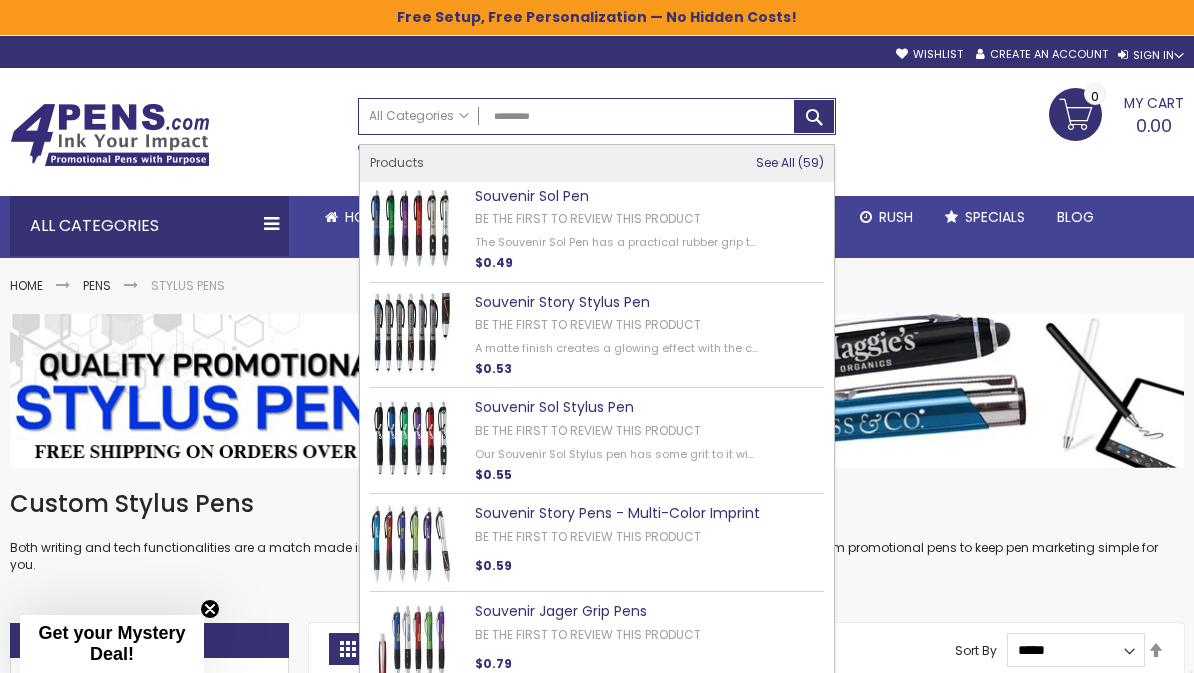 click on "59" at bounding box center (811, 162) 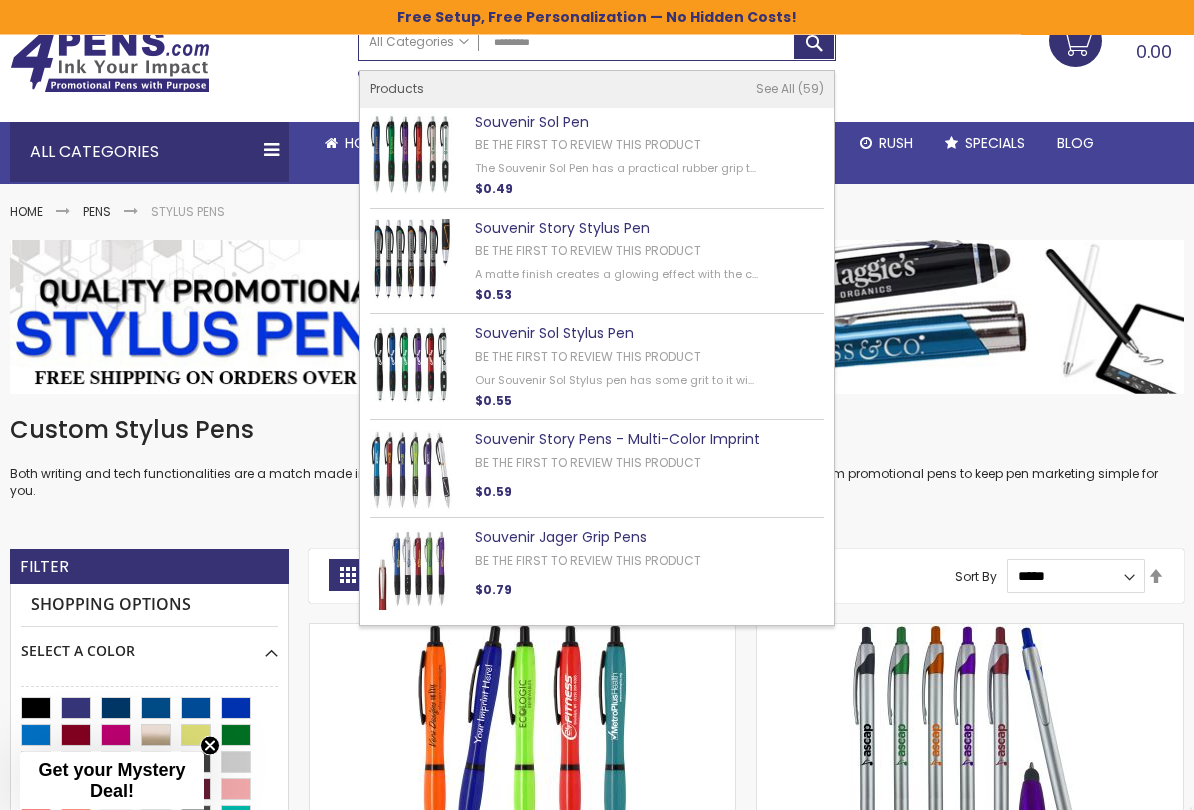 scroll, scrollTop: 74, scrollLeft: 0, axis: vertical 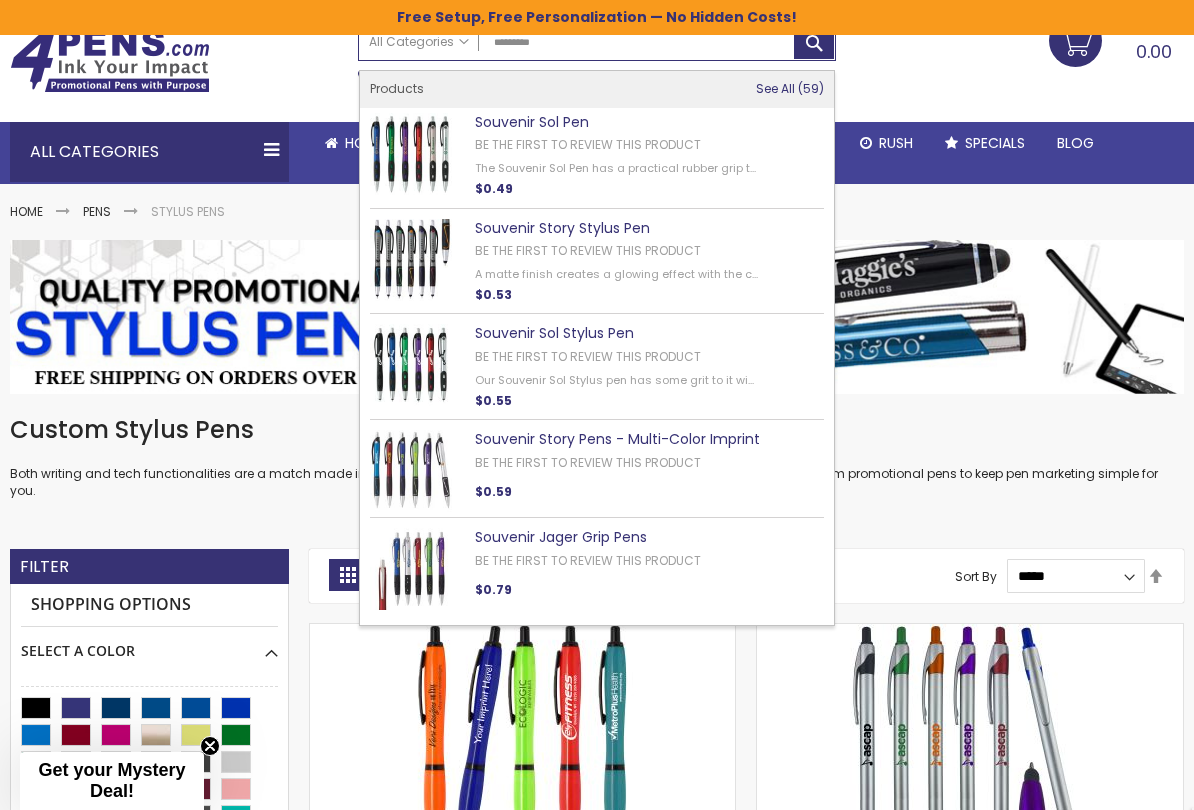 click on "See All" at bounding box center [775, 88] 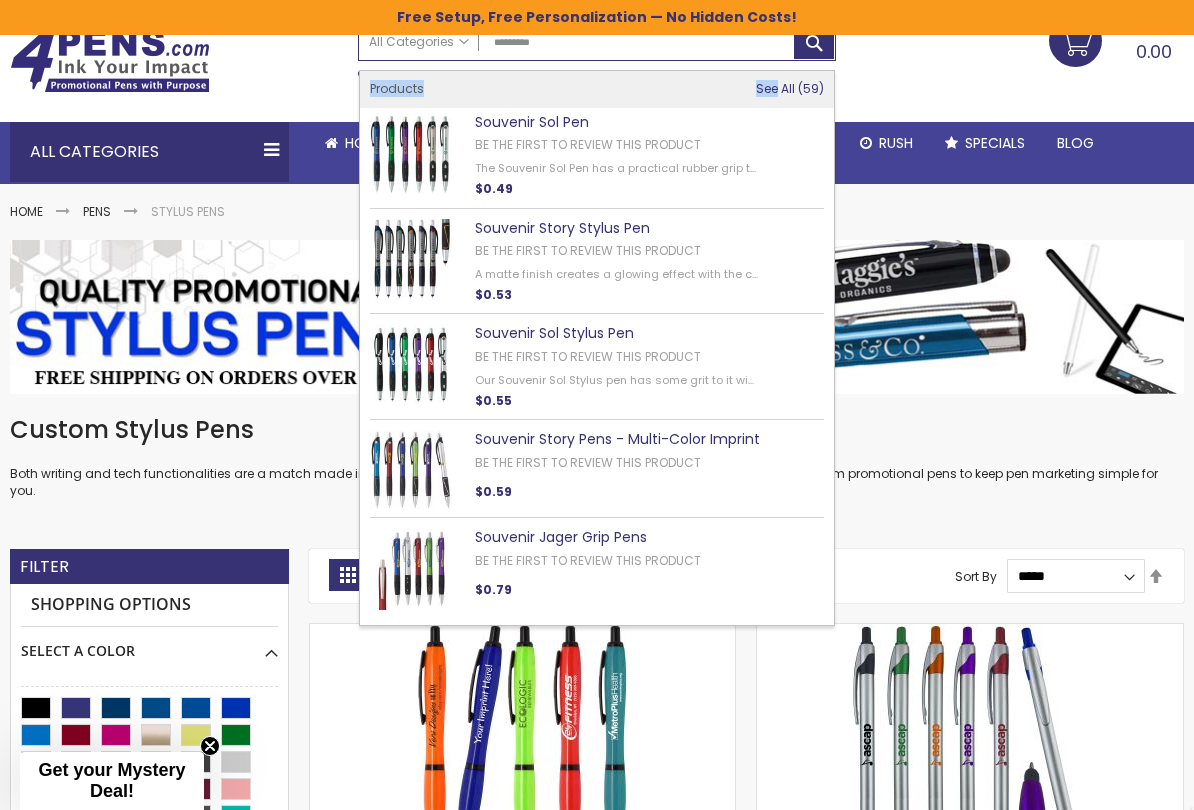 click on "See All" at bounding box center [775, 88] 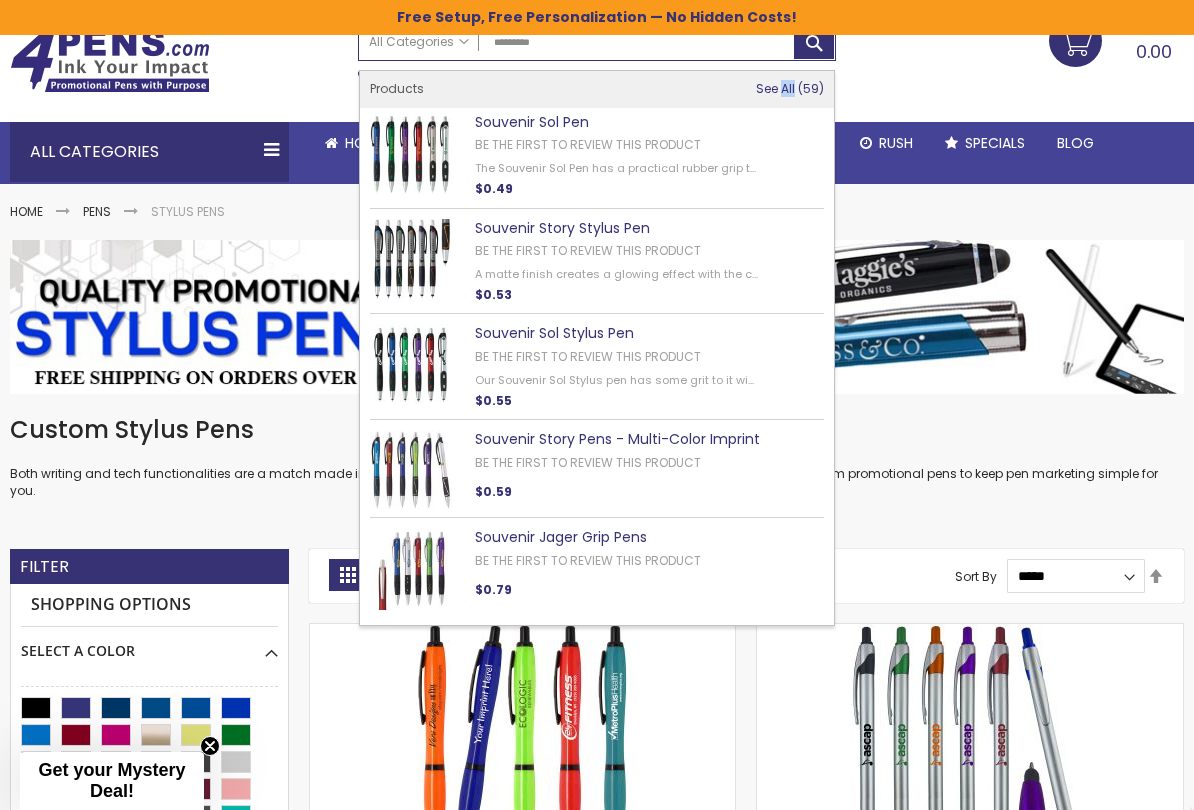 click on "See All" at bounding box center [775, 88] 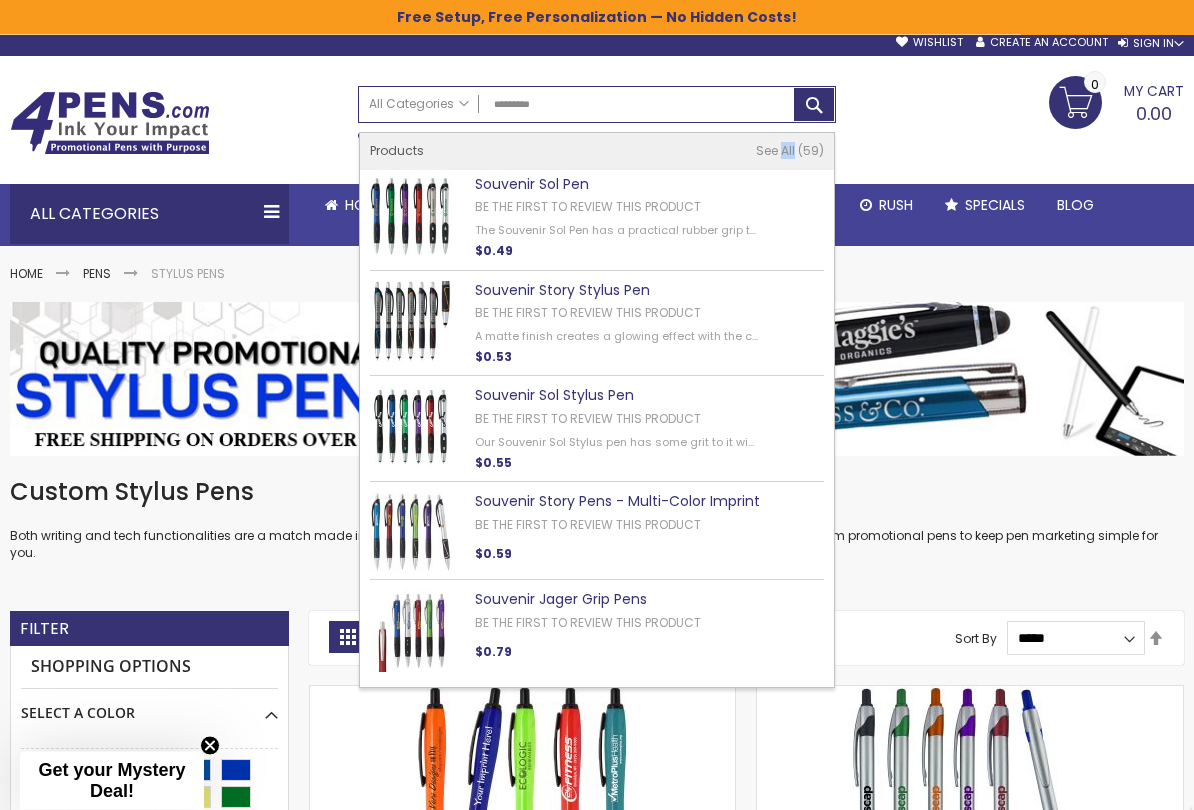 scroll, scrollTop: 12, scrollLeft: 0, axis: vertical 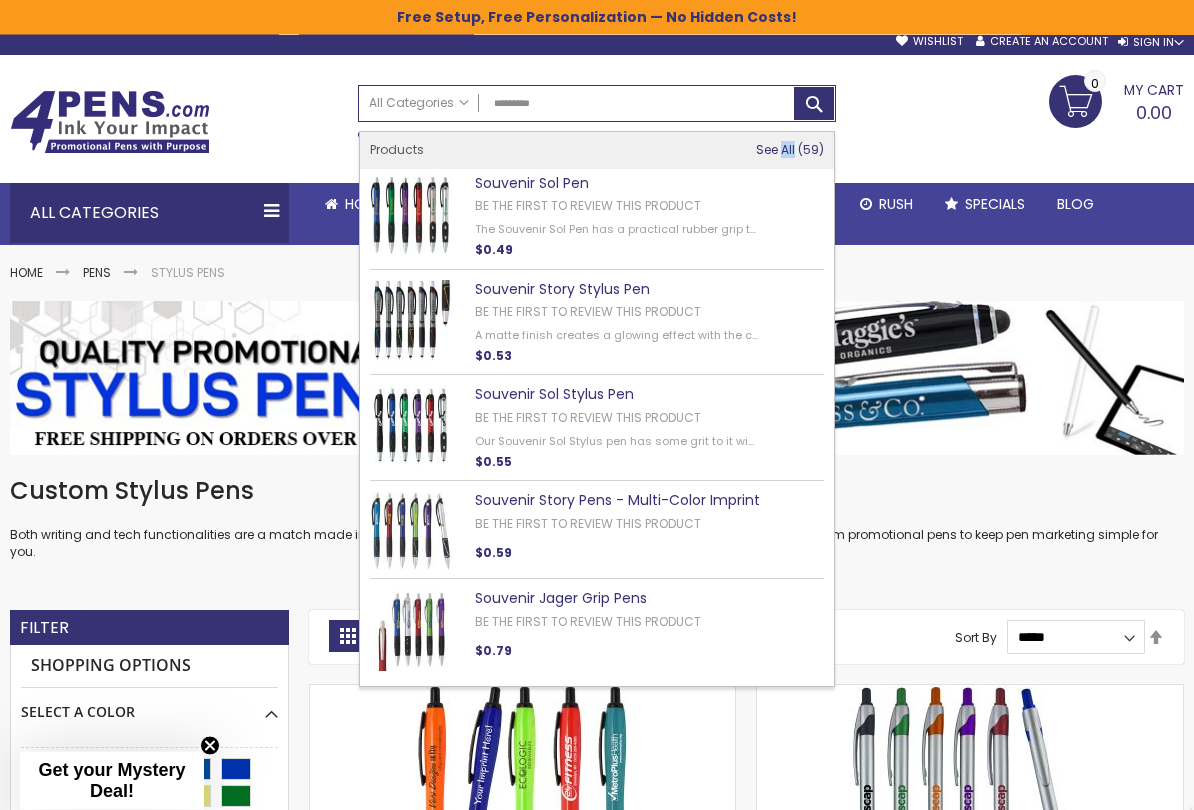 click on "59" at bounding box center (811, 150) 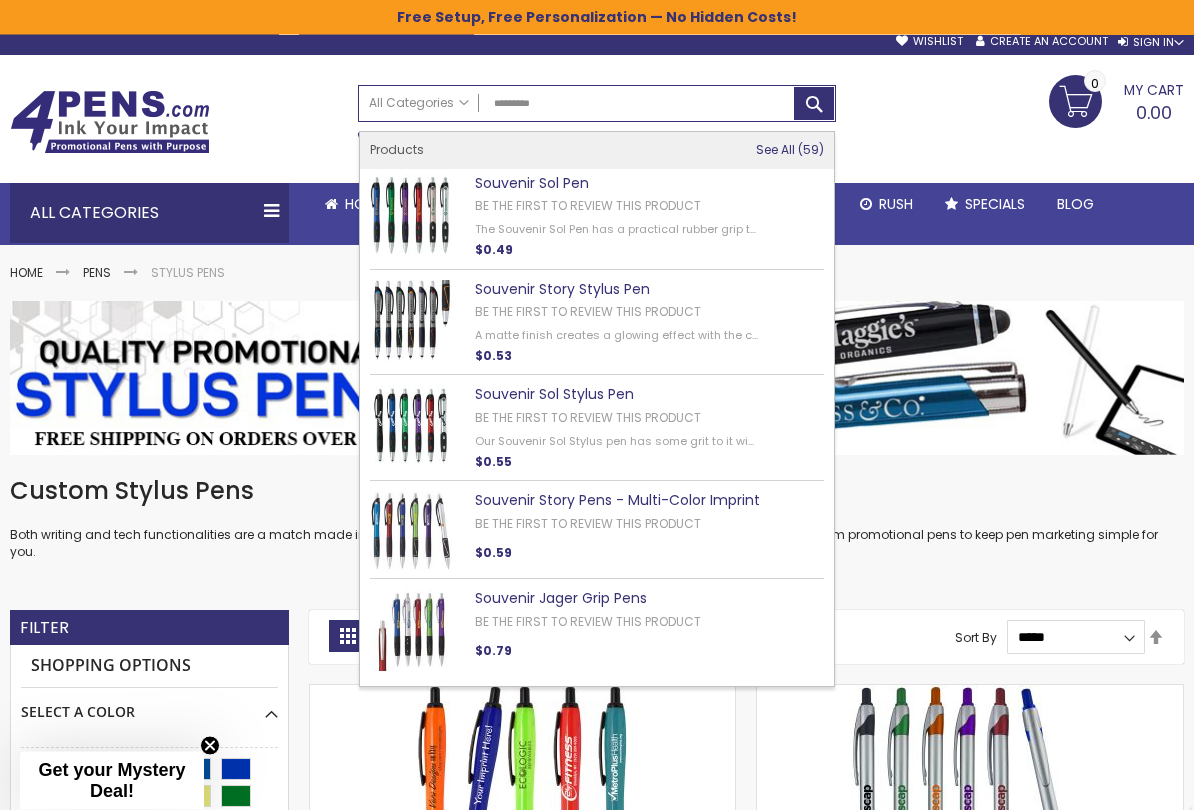 click on "59" at bounding box center (811, 150) 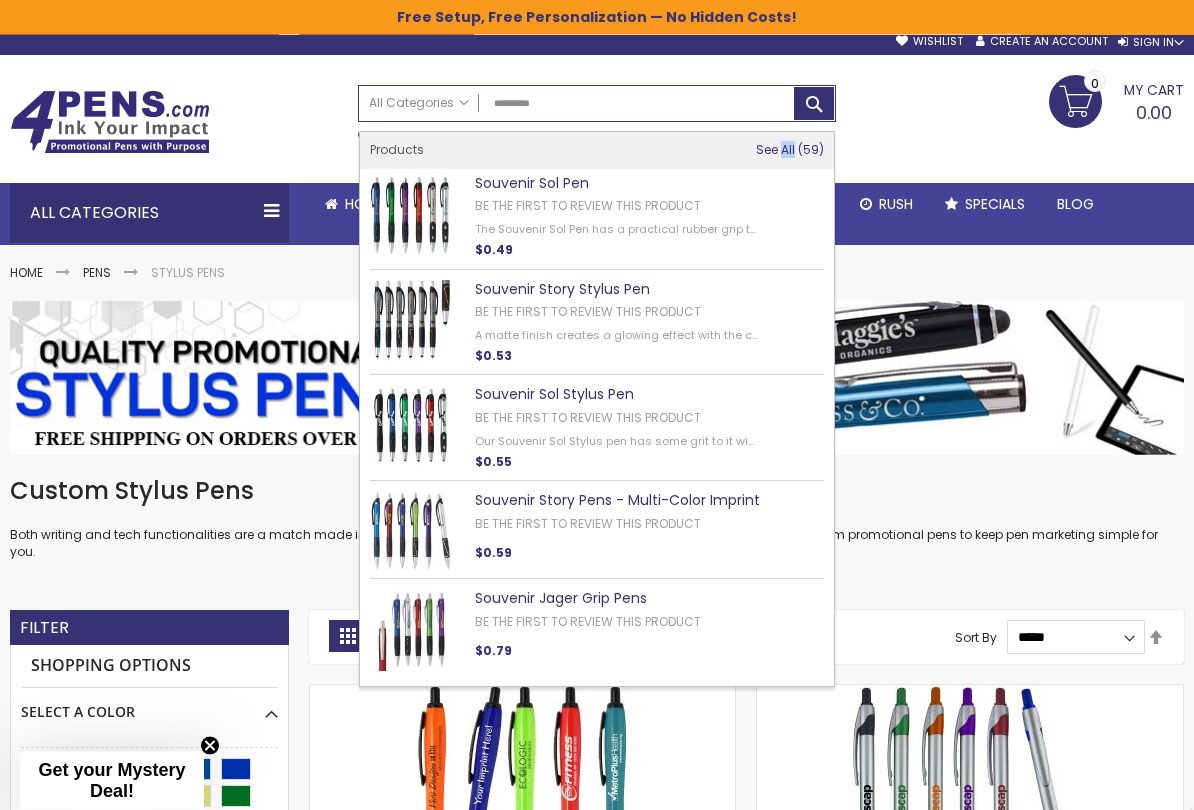 click on "See All" at bounding box center (775, 150) 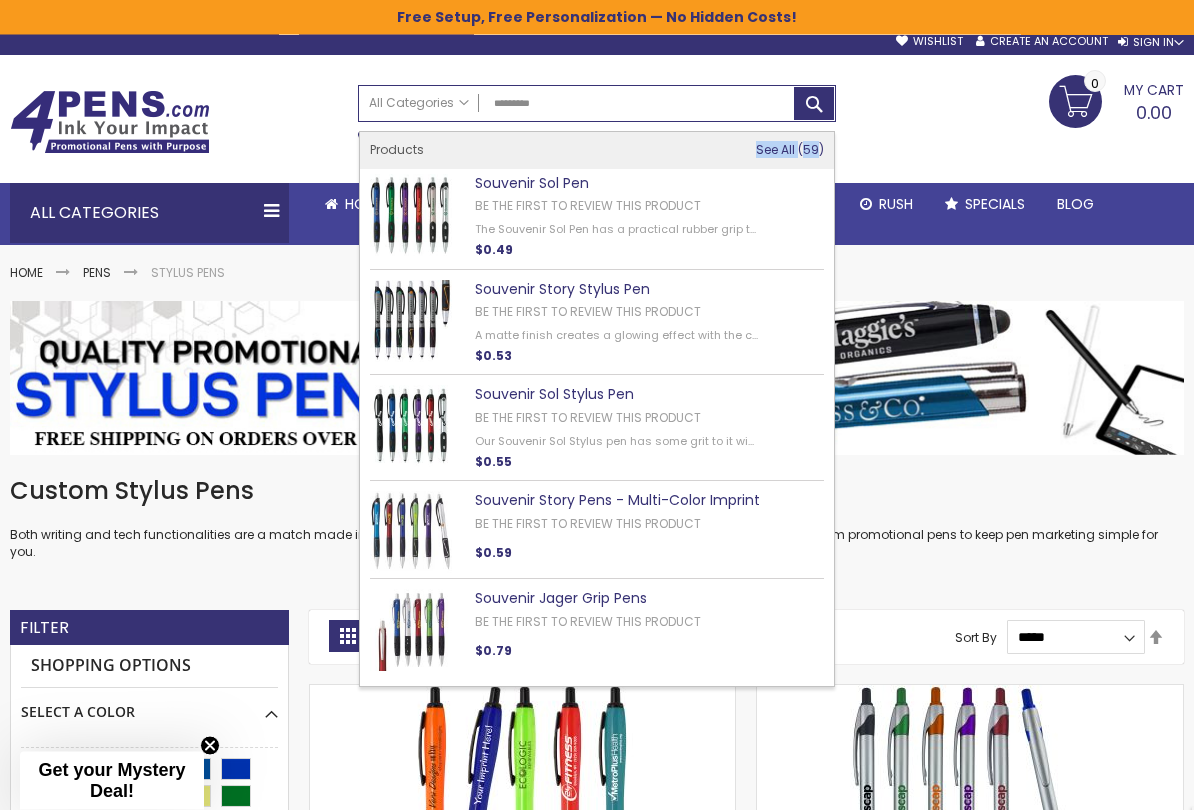 click on "See All" at bounding box center (775, 150) 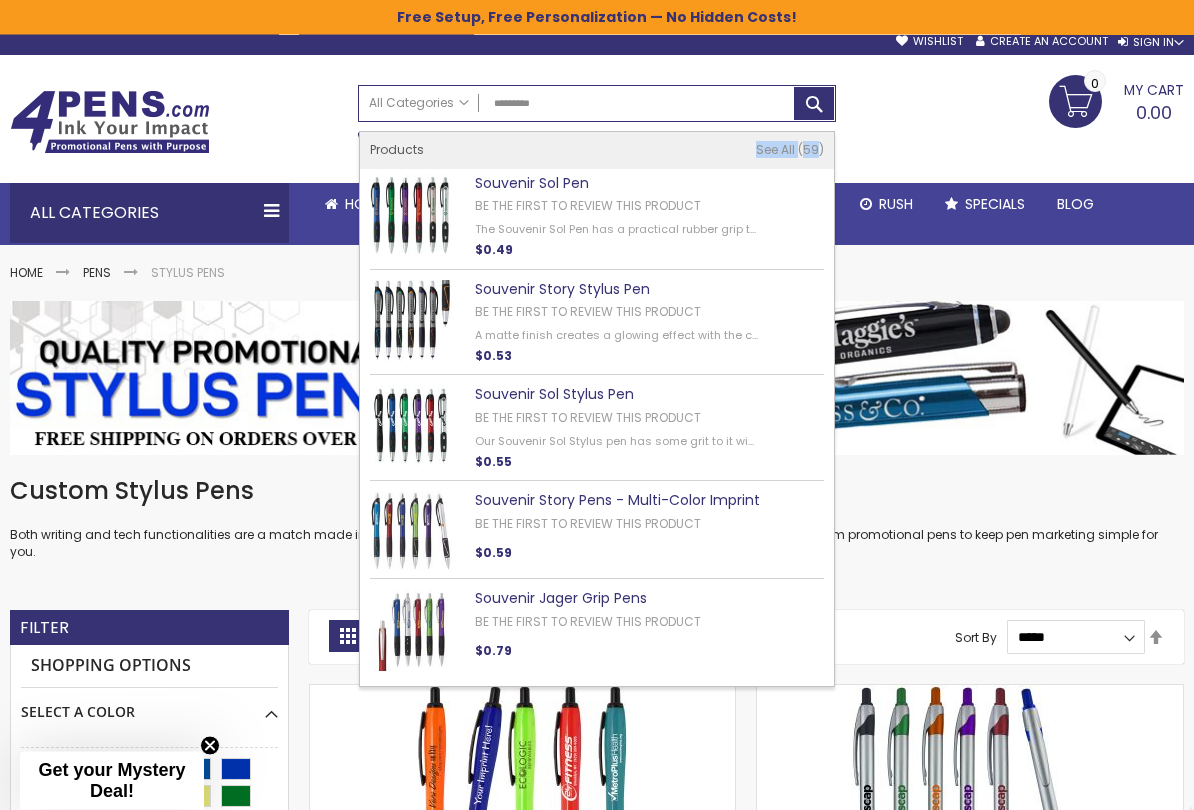 scroll, scrollTop: 13, scrollLeft: 0, axis: vertical 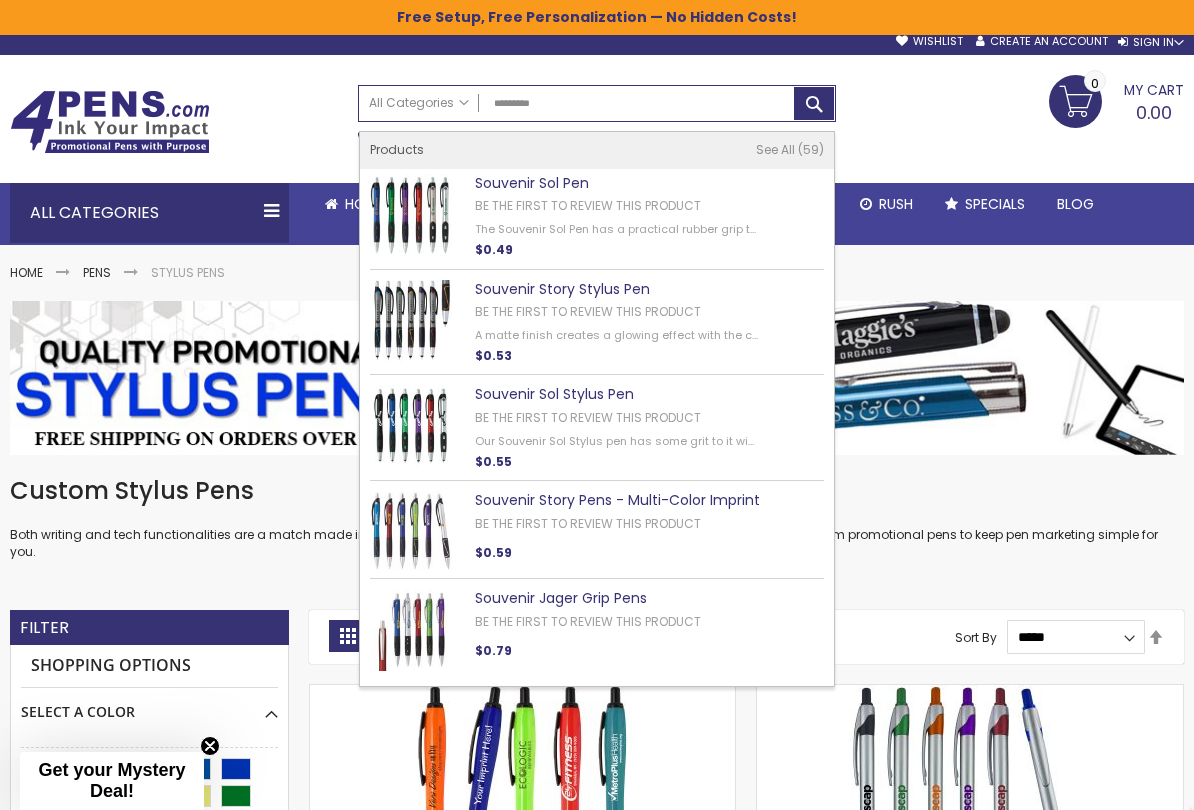click on "Custom Stylus Pens
Both writing and tech functionalities are a match made in hybrid perfection with stylus pens. We take the guess work out of these custom promotional pens to keep pen marketing simple for you." at bounding box center [597, 445] 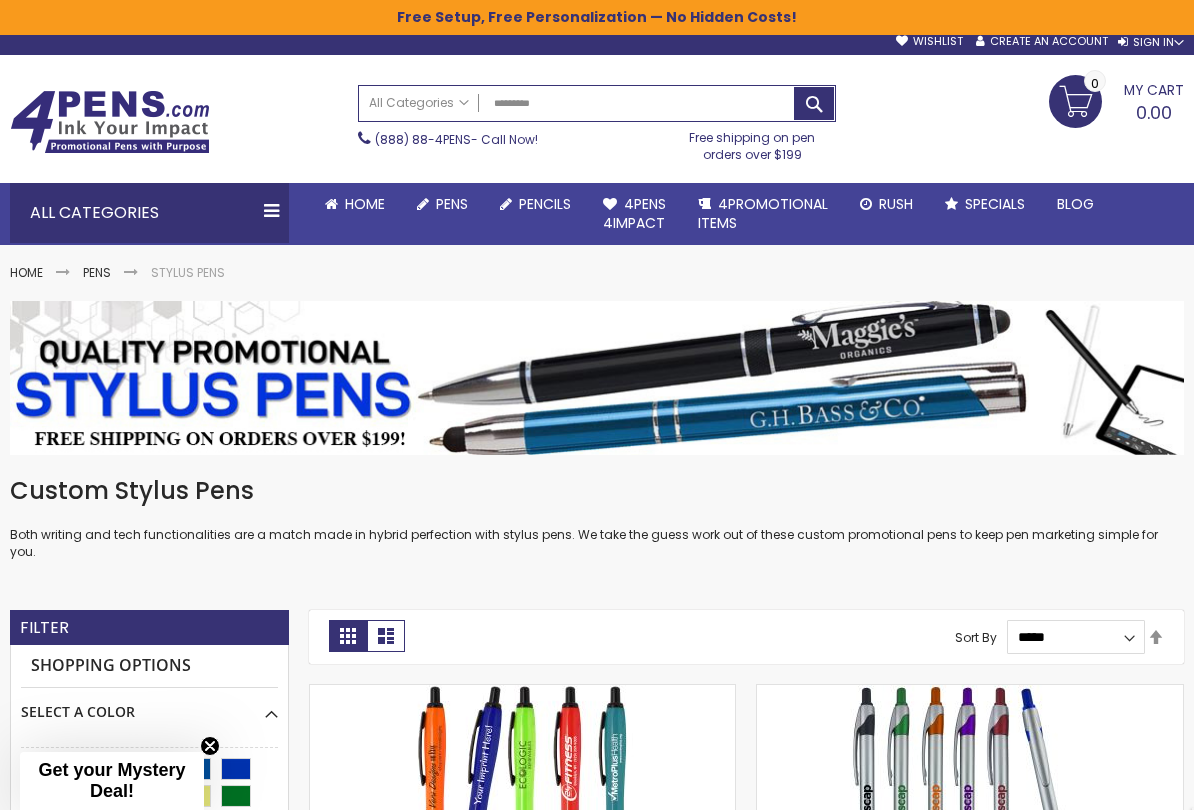 click on "Toggle Nav
Search
All Categories
All Categories
Pens Plastic Pens Metal Pens Grip Pens Laser Engraved Pens LaserMax® Pens Retractable Pens Wedding Pens BIC® Pens Gel Pens Value Pens Stylus Pens Light Up Pens Stick Pens Mirror Etched Twist Pen Rollerball Antimicrobial Pens Low Minimum Pens Blue ink Pens Pen Gift Sets Hybrid ink Pens Full Color Logo Pens Eco Friendly Pens Novelty Pens USA Pens Multi Color Pens Executive Pens Scented Pens Garland Pens Highlighters New Pens Bestseller Pens Church Pens and Religious Gifts Pencils Carpenter Pencils Mechanical Pencils Custom Golf Pencils Standard #2 Pencils hp-featured Realtor Pens - Promotional Products Promotional Items Custom Mugs Valentine's Day Promotional Gifts Custom Keychains Custom Koozies - Can Coolers Custom Sticky Notes Custom Umbrellas Custom Notebooks Golf" at bounding box center [597, 118] 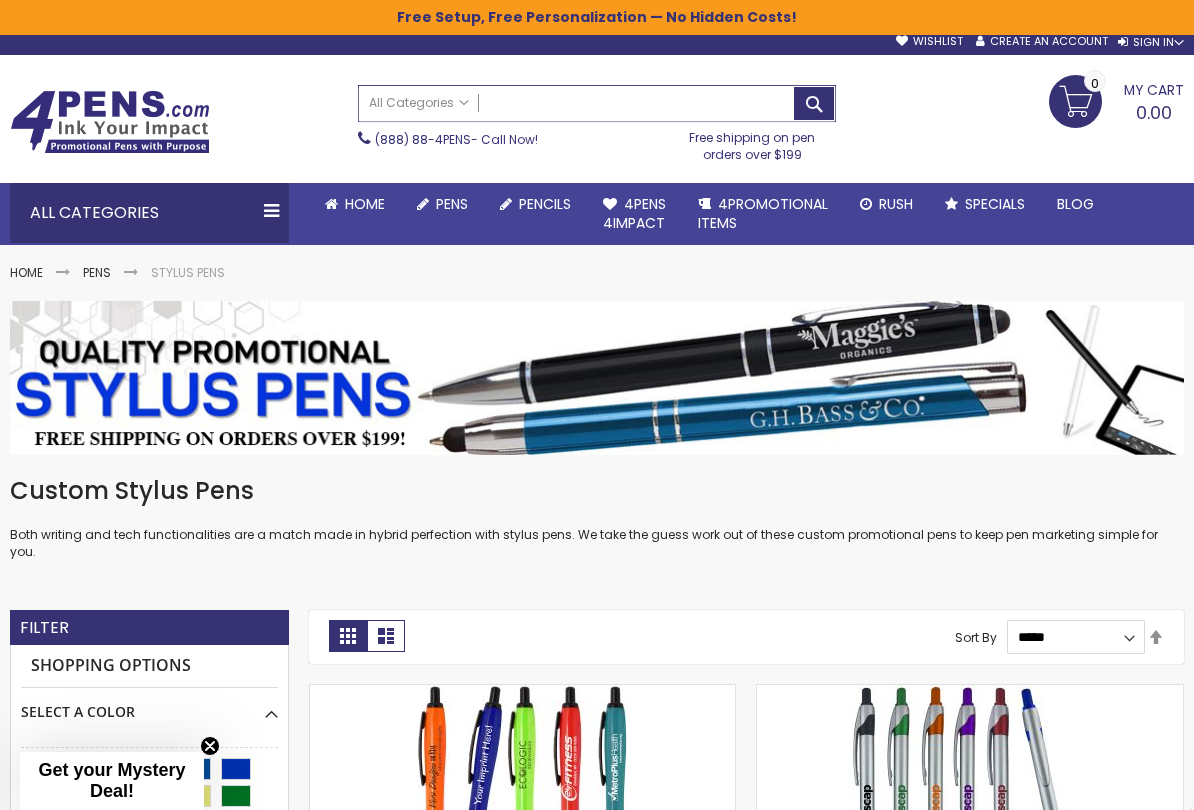 click on "Search" at bounding box center [597, 103] 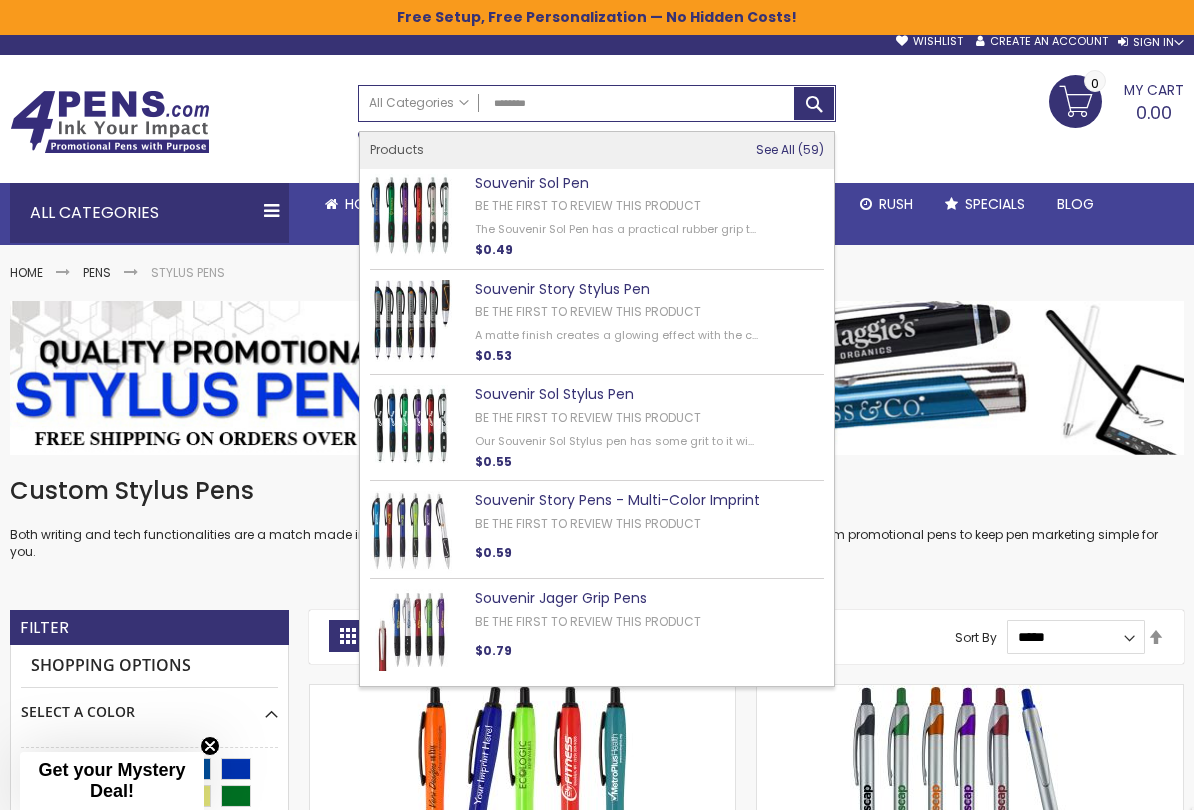 click on "59" at bounding box center [811, 149] 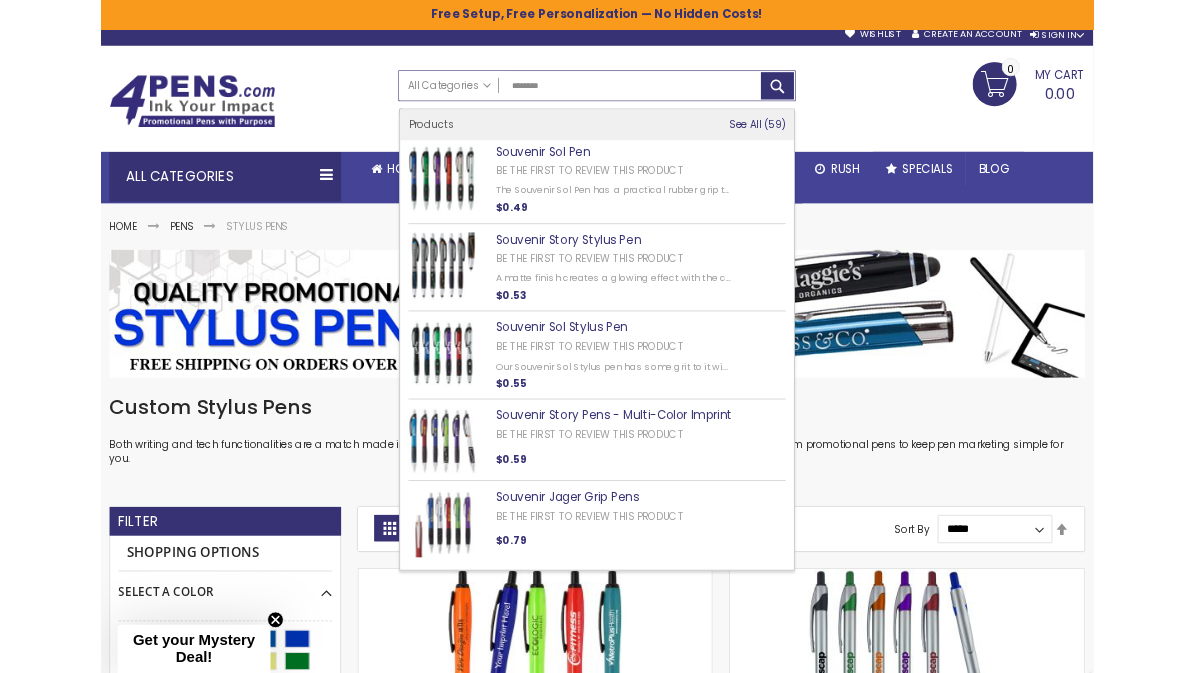 scroll, scrollTop: 12, scrollLeft: 0, axis: vertical 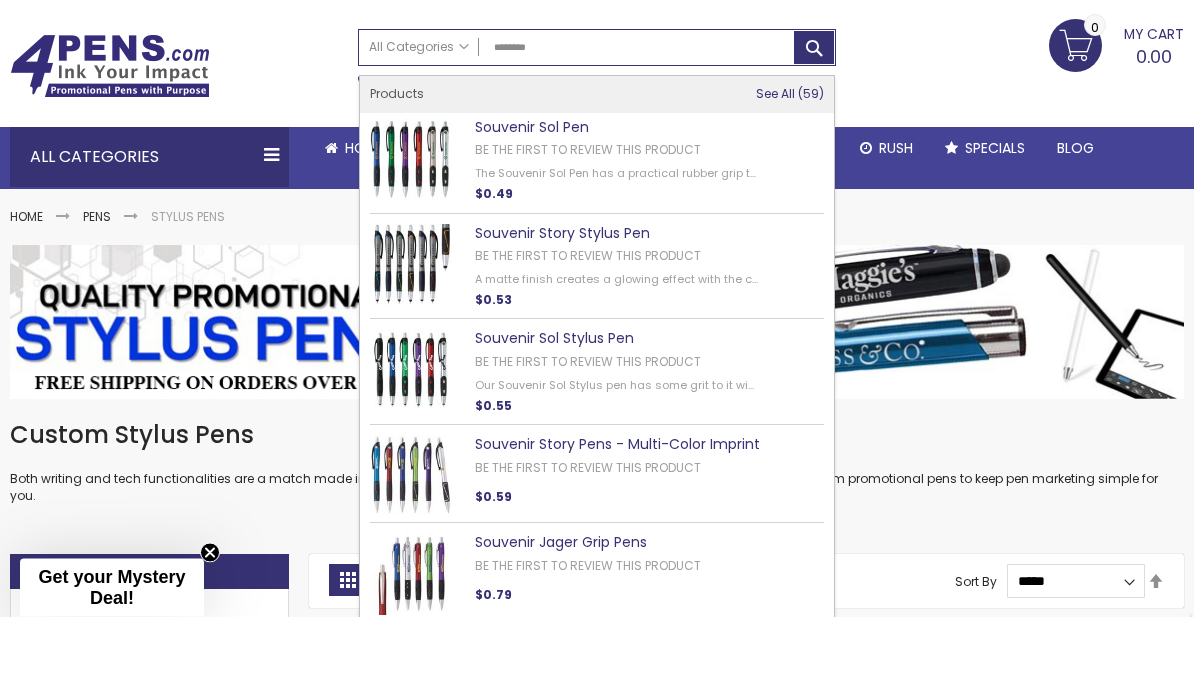 click on "59" at bounding box center [811, 150] 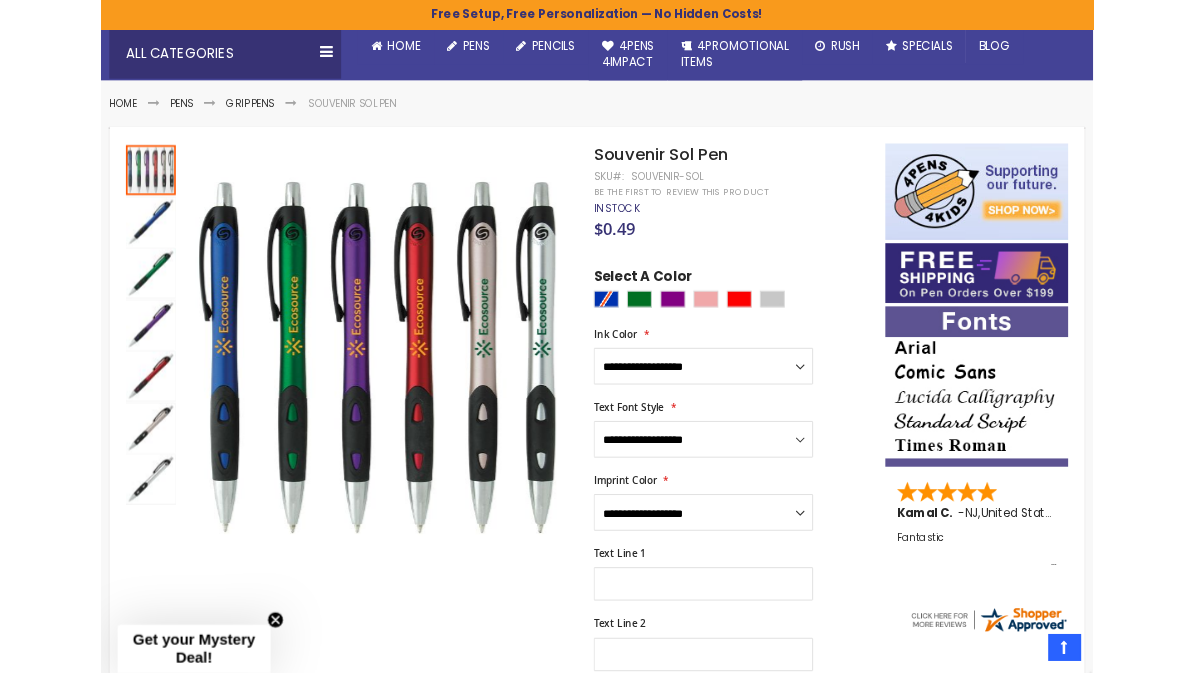 scroll, scrollTop: 137, scrollLeft: 0, axis: vertical 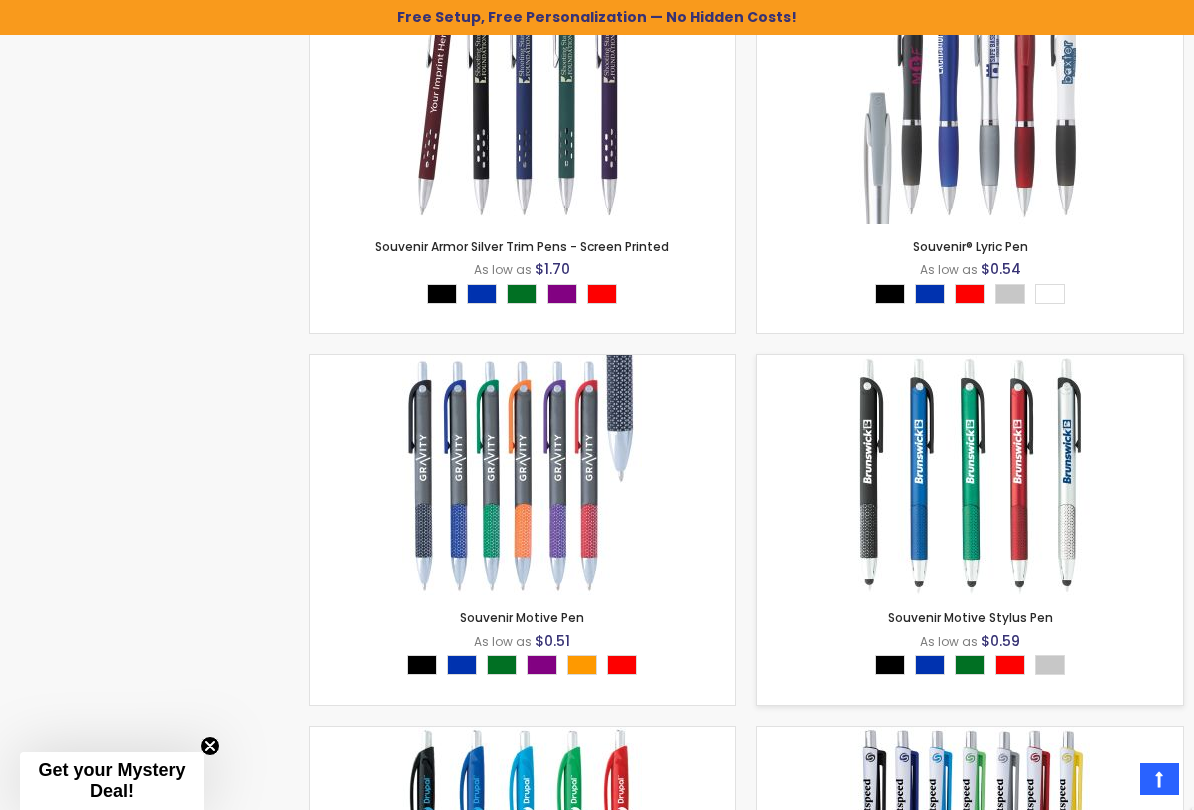 click on "Out of stock" at bounding box center [970, 553] 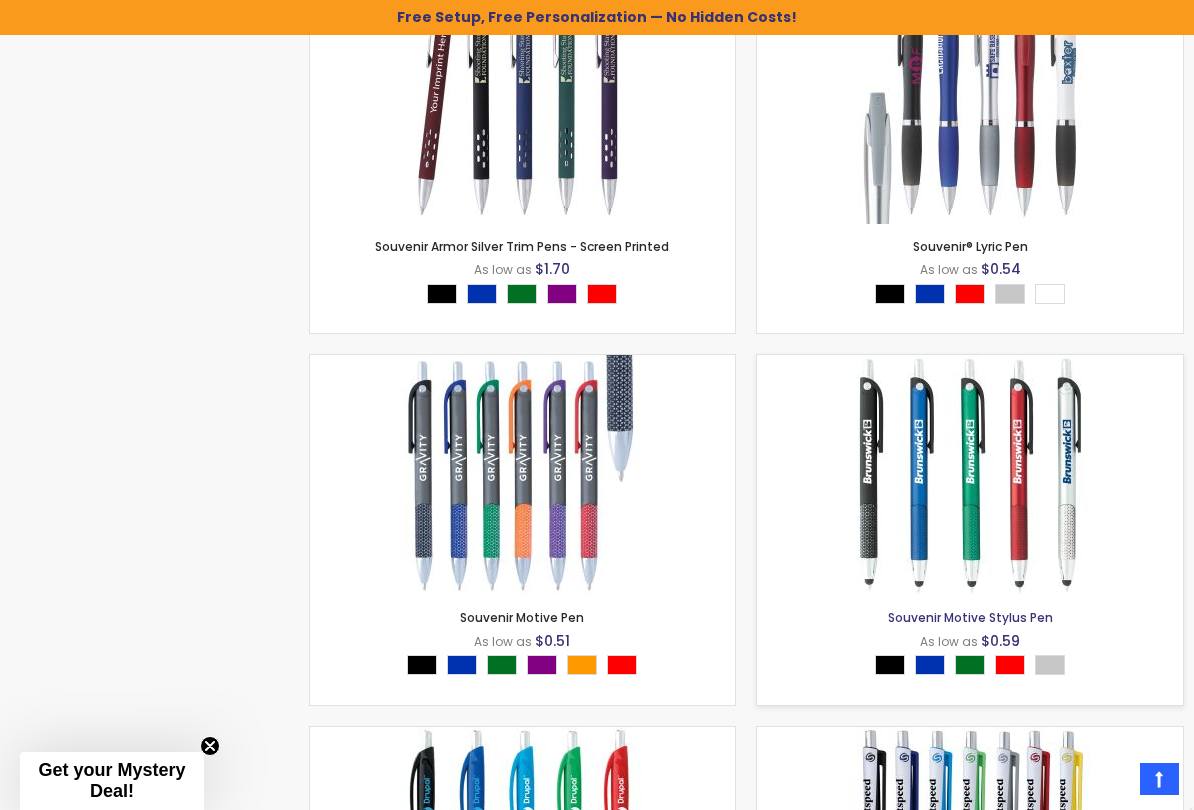 click on "Souvenir Motive Stylus Pen" at bounding box center [970, 617] 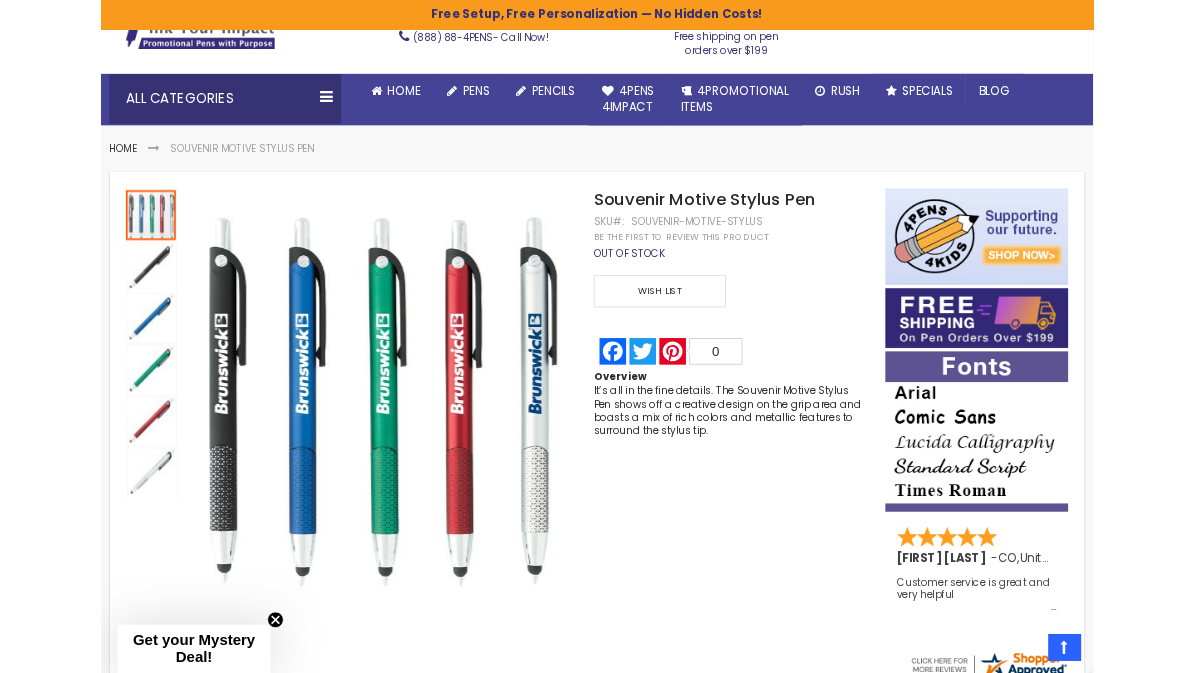 scroll, scrollTop: 163, scrollLeft: 0, axis: vertical 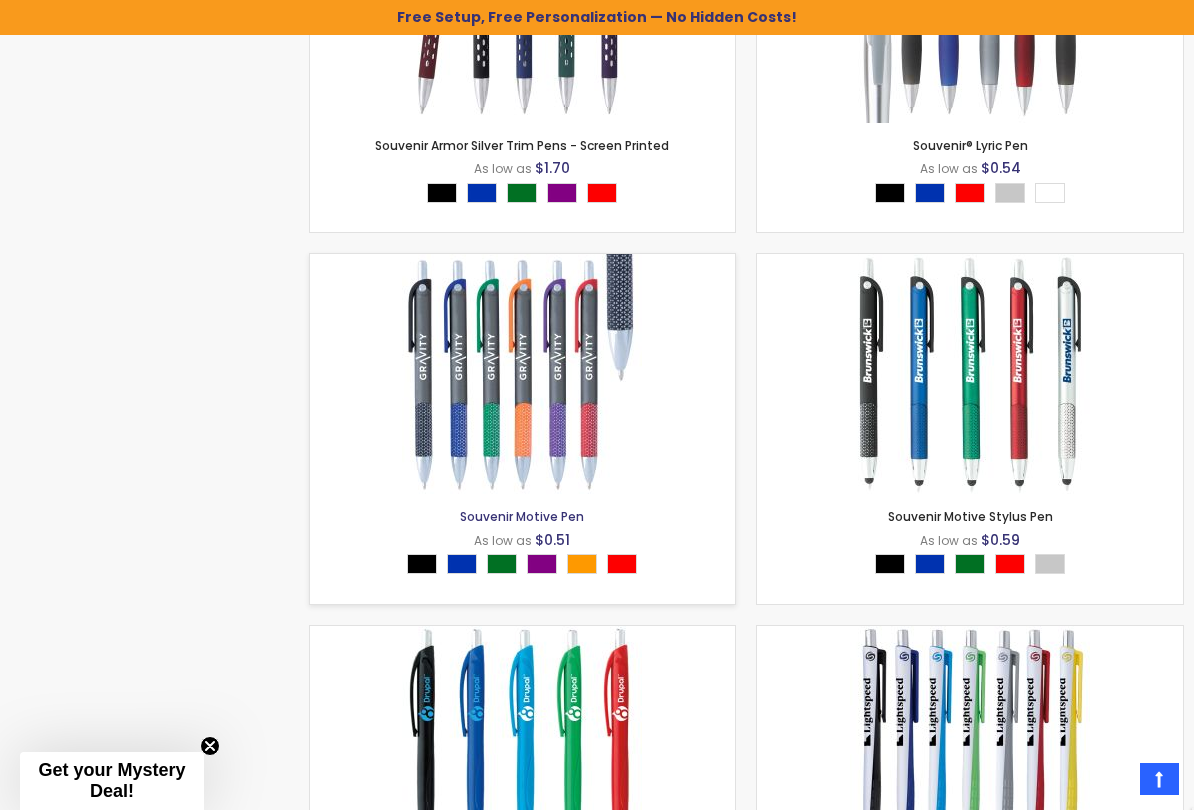 click on "Souvenir Motive Pen" at bounding box center (522, 516) 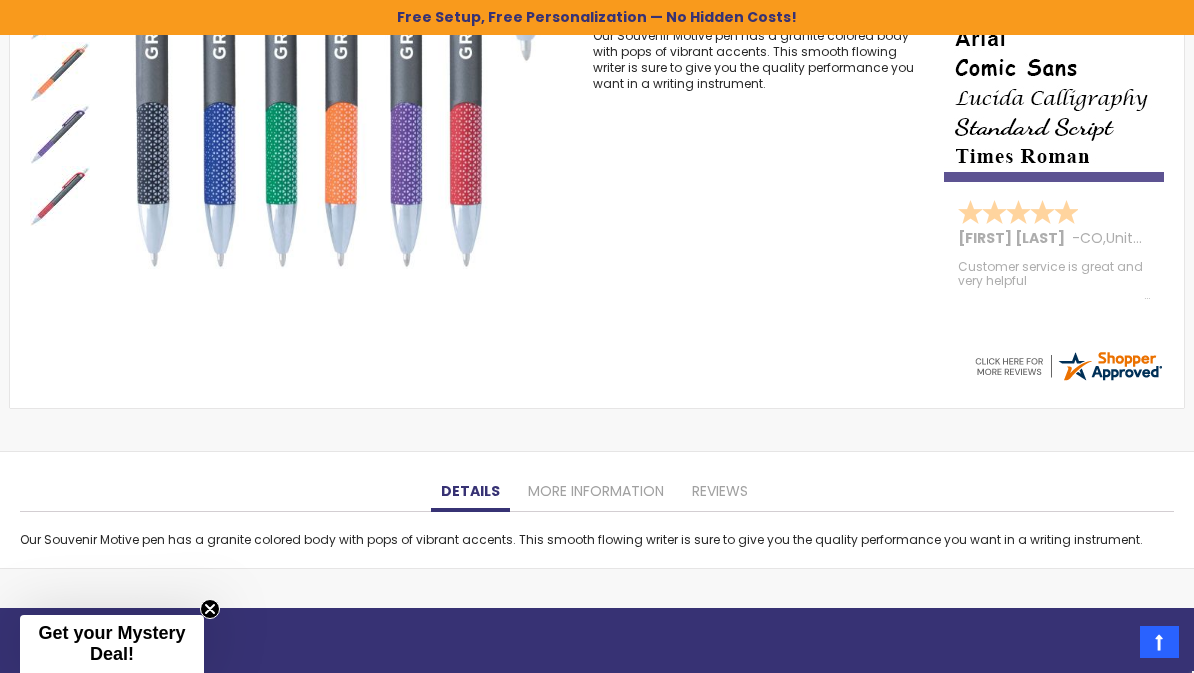 scroll, scrollTop: 227, scrollLeft: 0, axis: vertical 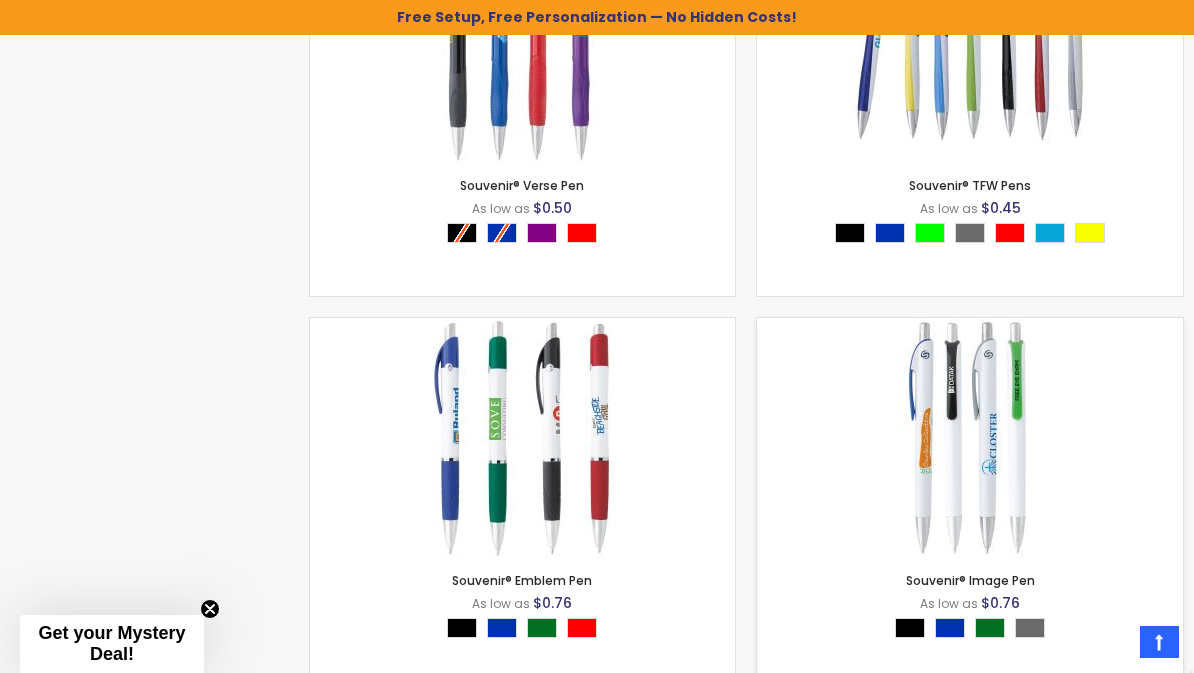 click on "-
***
+
Add to Cart" at bounding box center (970, 525) 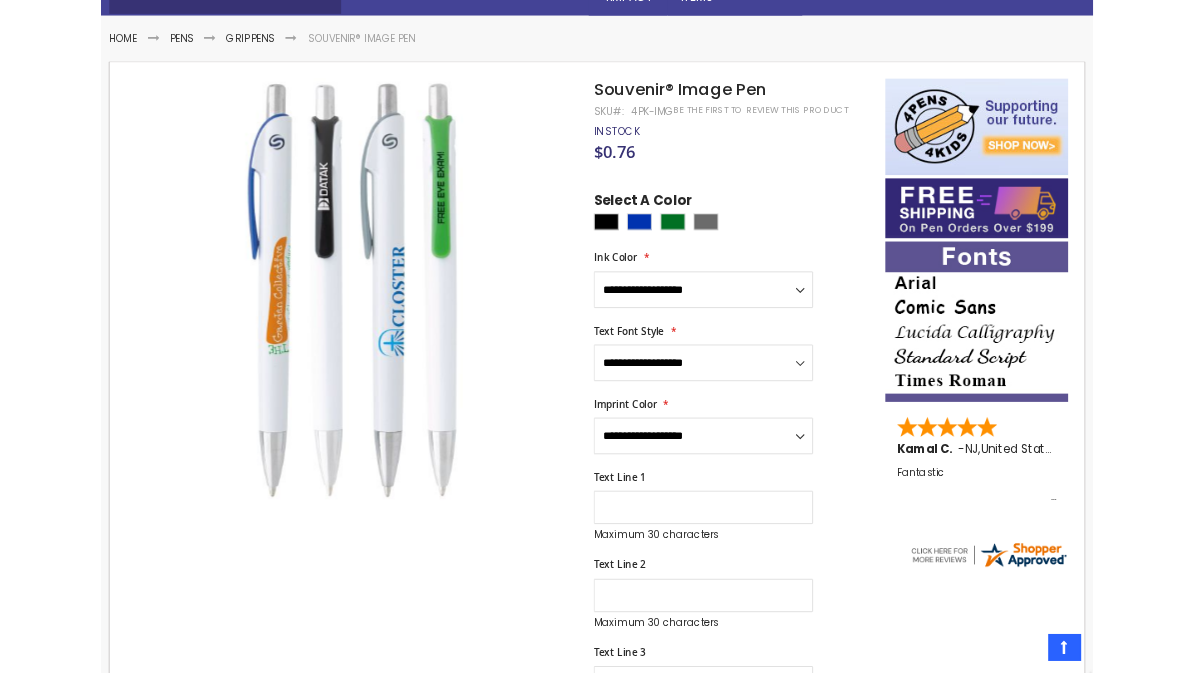 scroll, scrollTop: 233, scrollLeft: 0, axis: vertical 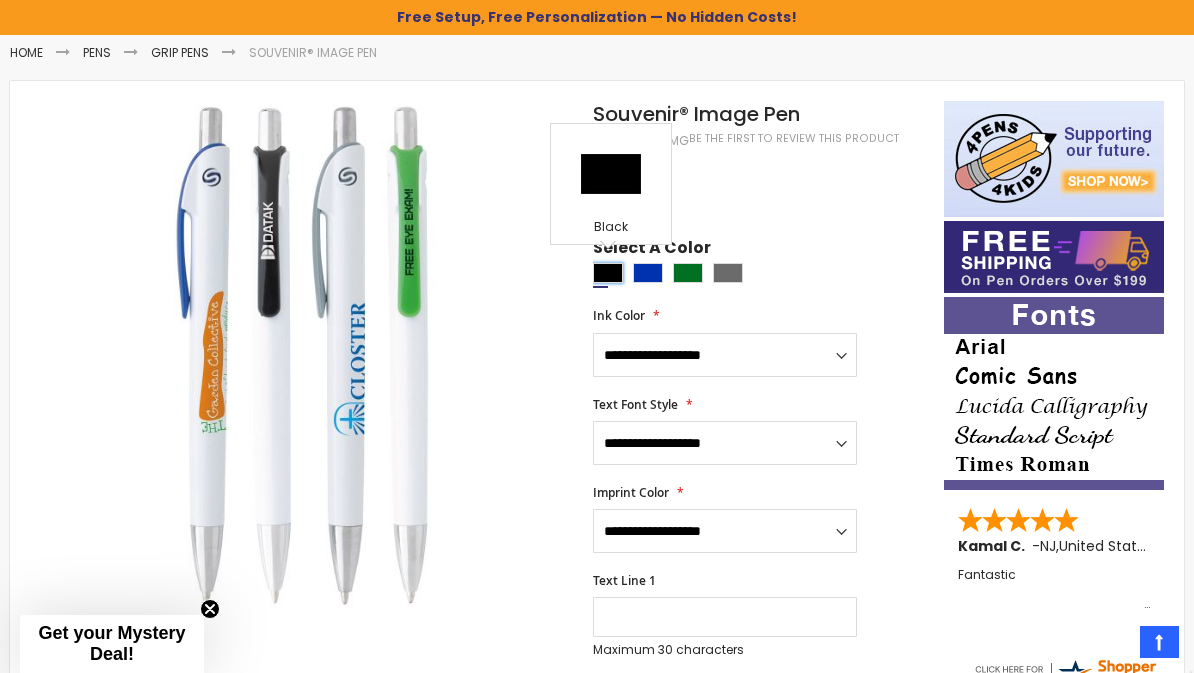 click at bounding box center [608, 273] 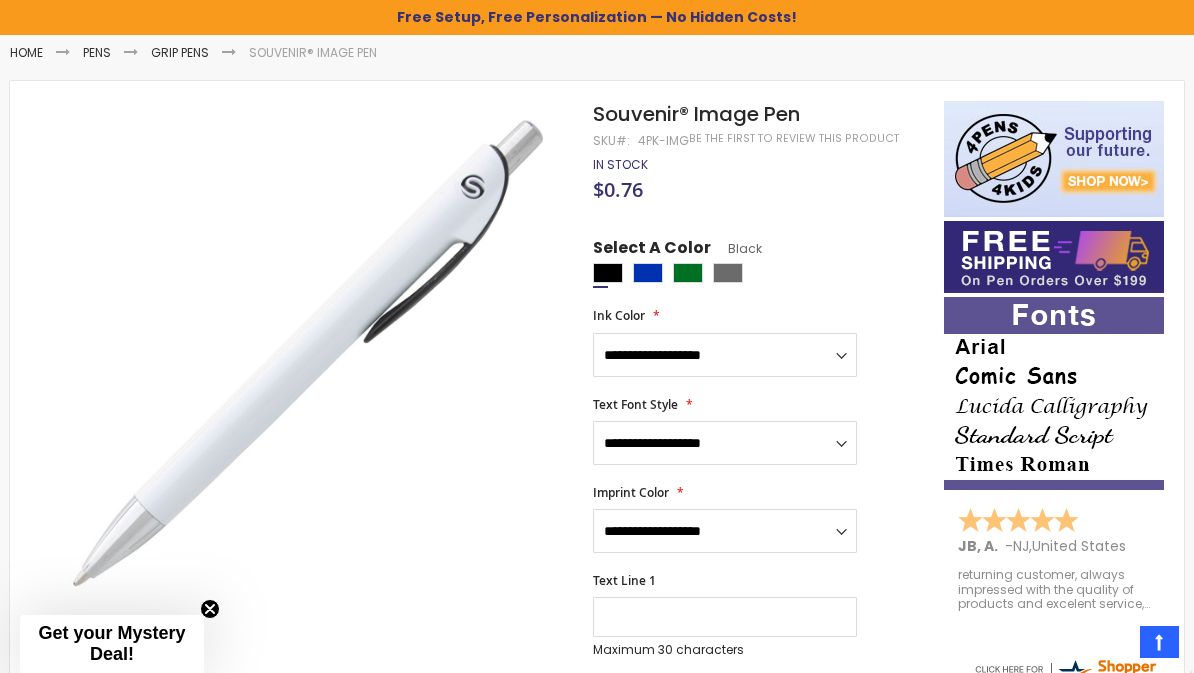 click on "**********" at bounding box center (758, 431) 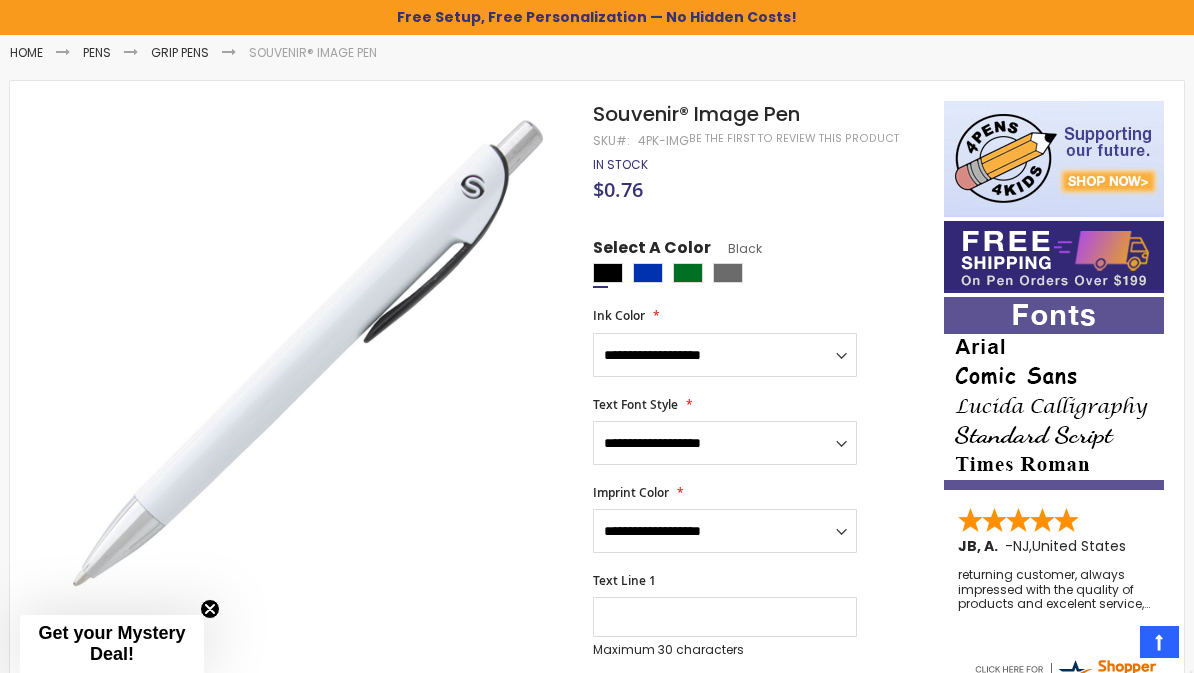 click on "**********" at bounding box center (758, 431) 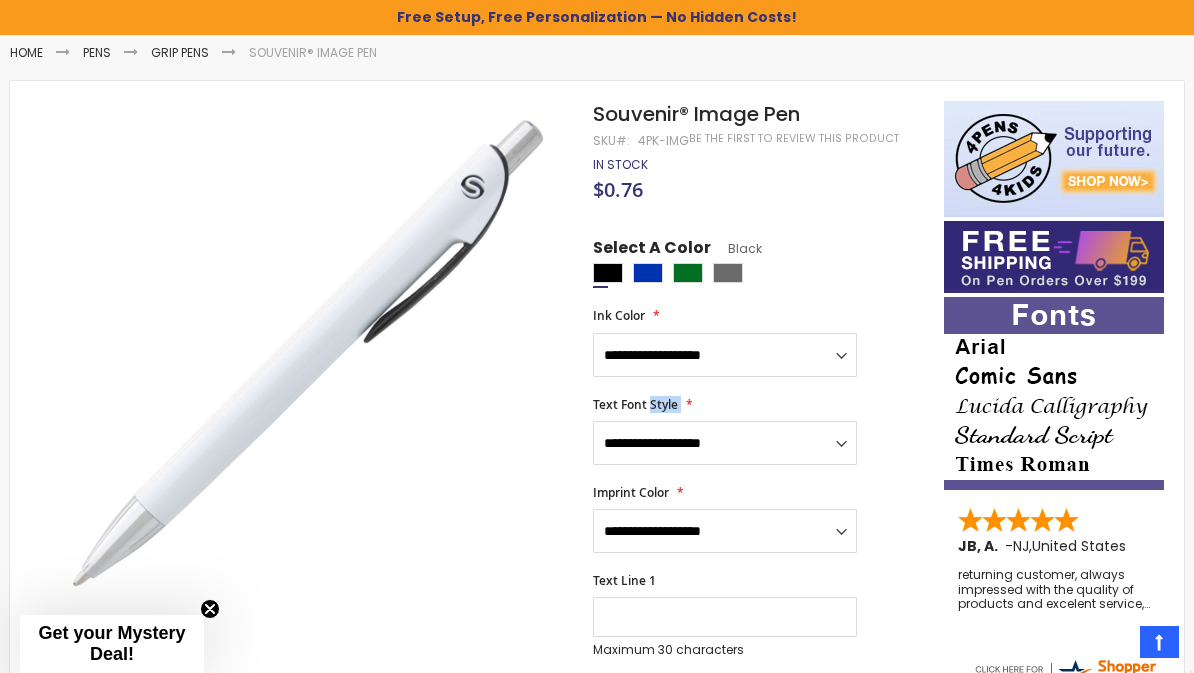 click on "The store will not work correctly when cookies are disabled.
Free Setup, Free Personalization — No Hidden Costs!
Skip to Content
sample
Wishlist
Sign Out
Sign In
Sign In
Login
Forgot Your Password?" at bounding box center (597, 103) 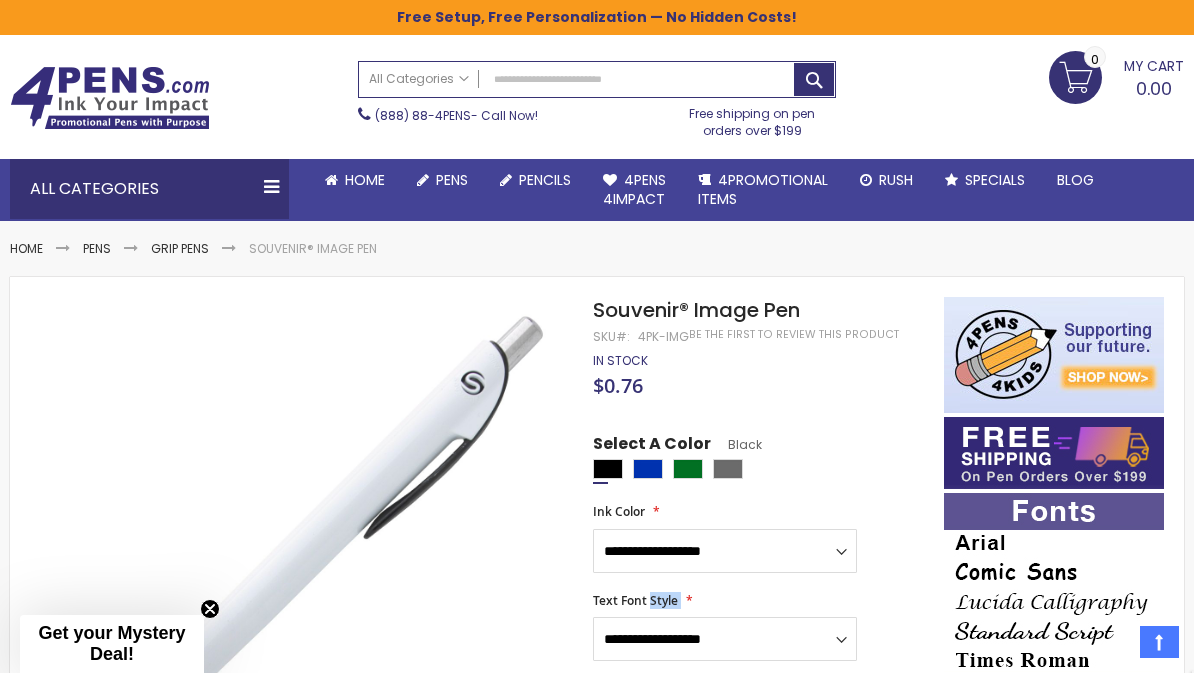 scroll, scrollTop: 0, scrollLeft: 0, axis: both 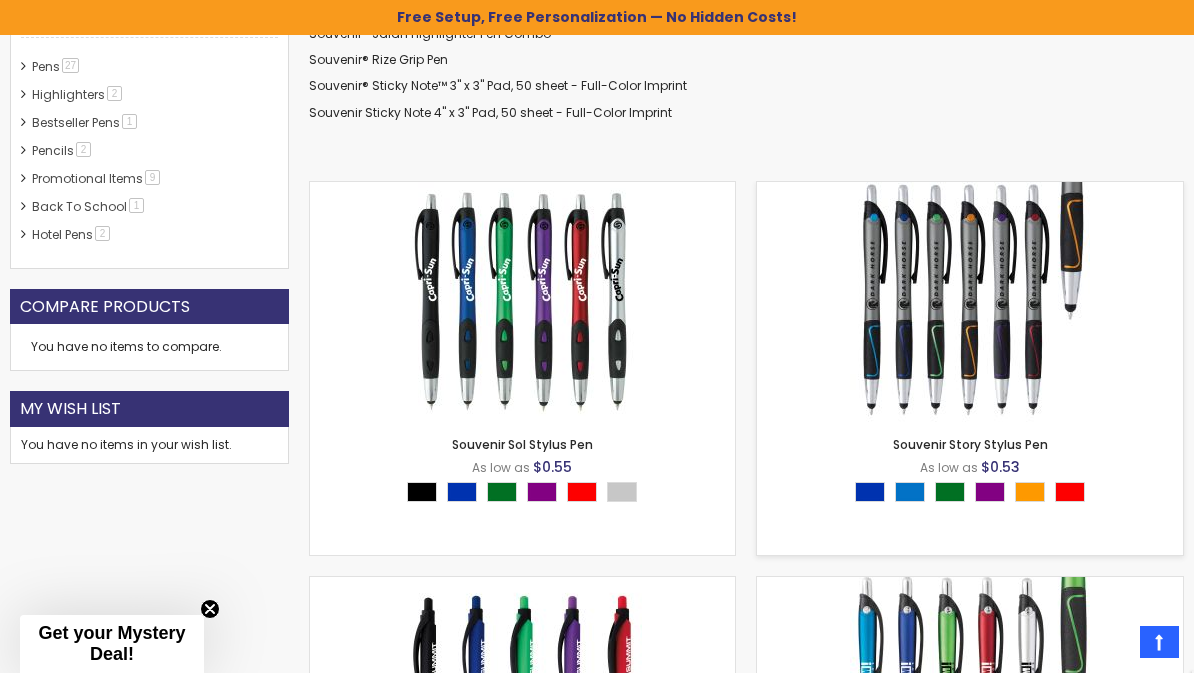 click at bounding box center (970, 302) 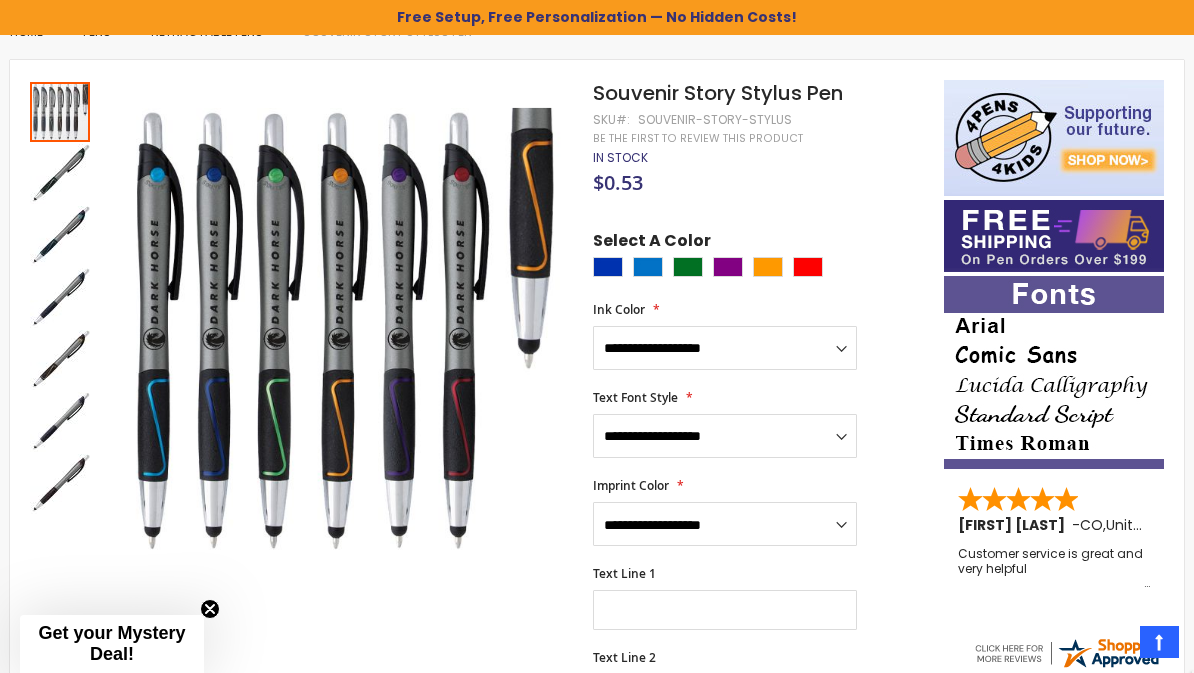 scroll, scrollTop: 262, scrollLeft: 0, axis: vertical 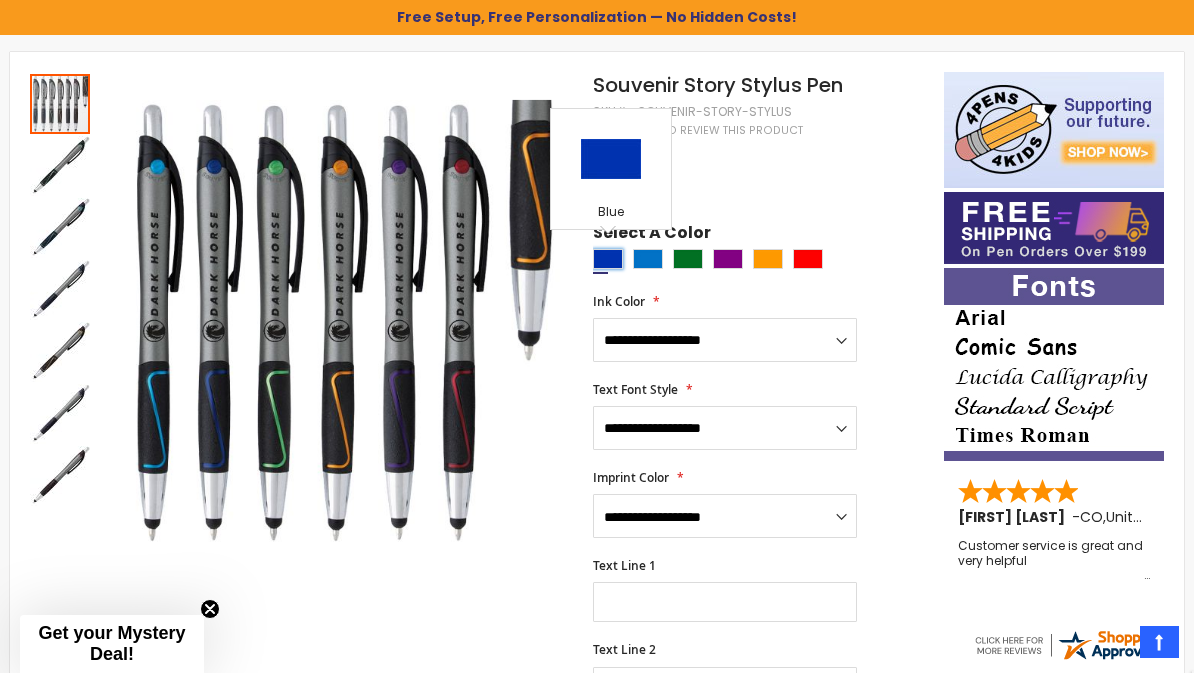 click at bounding box center [608, 259] 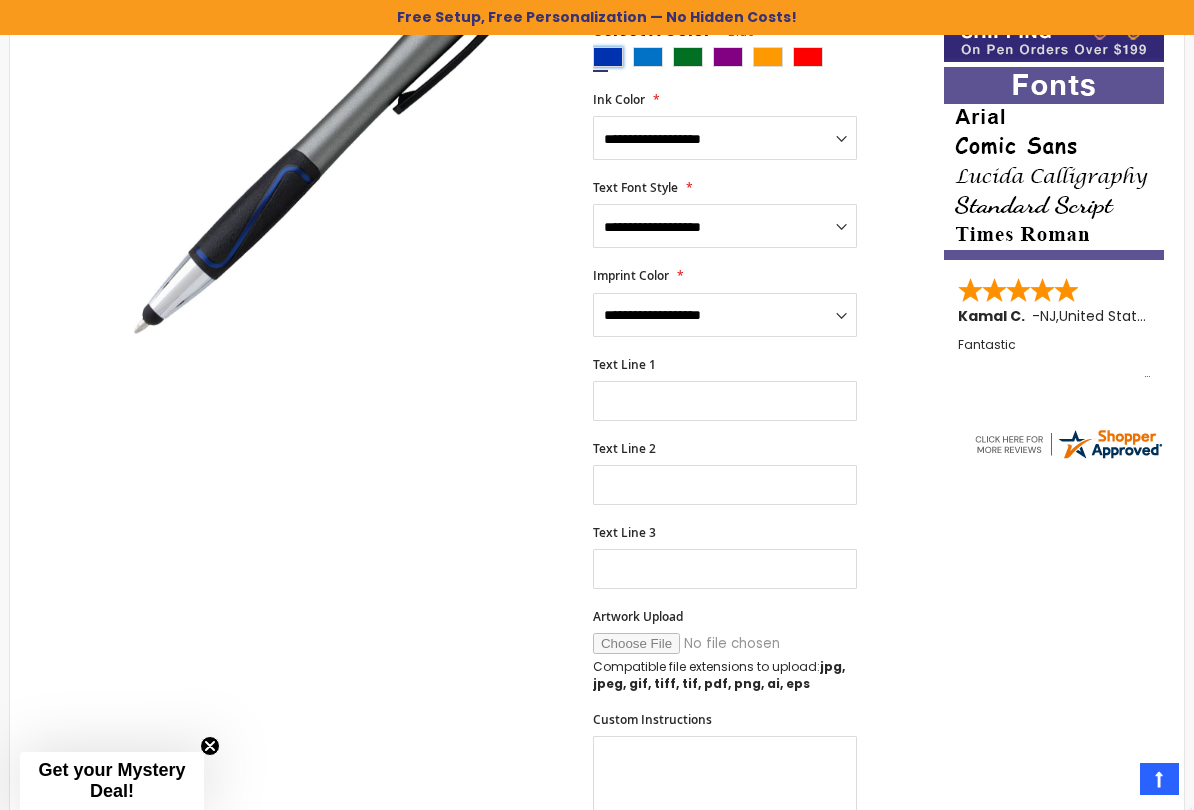 scroll, scrollTop: 464, scrollLeft: 0, axis: vertical 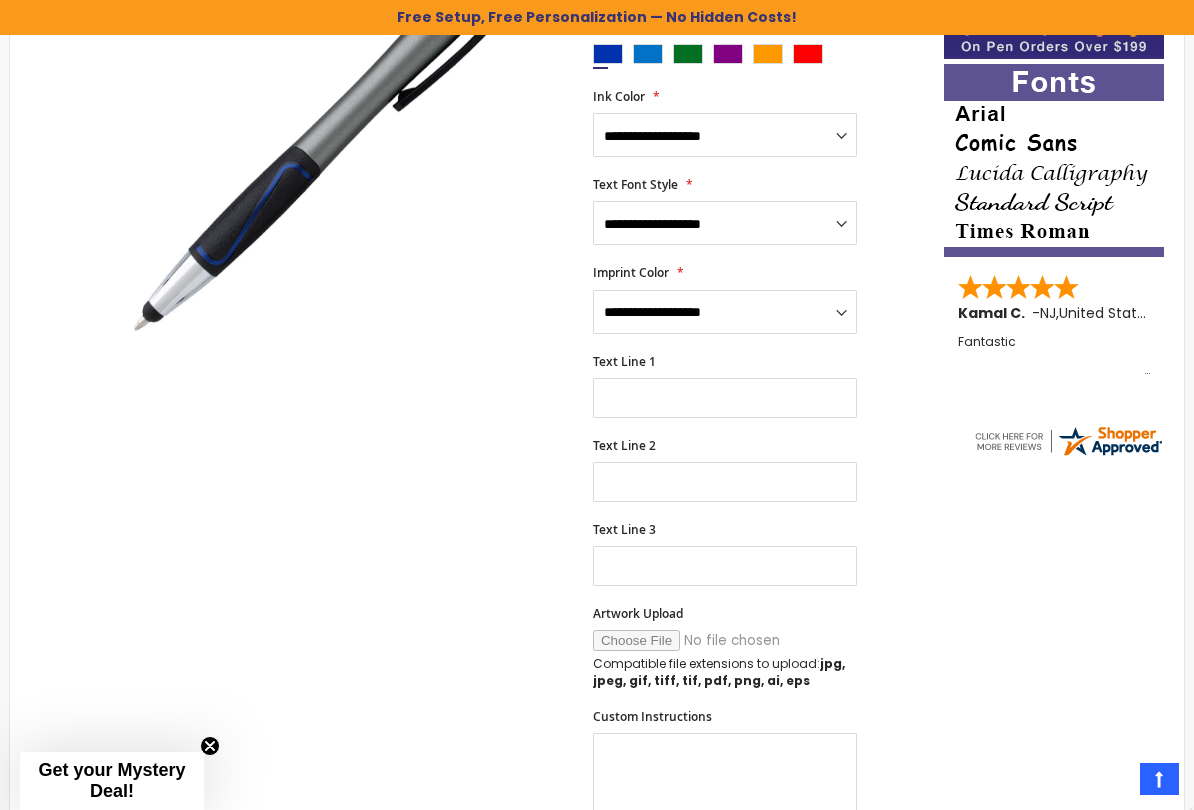 click on "Artwork Upload" at bounding box center (729, 640) 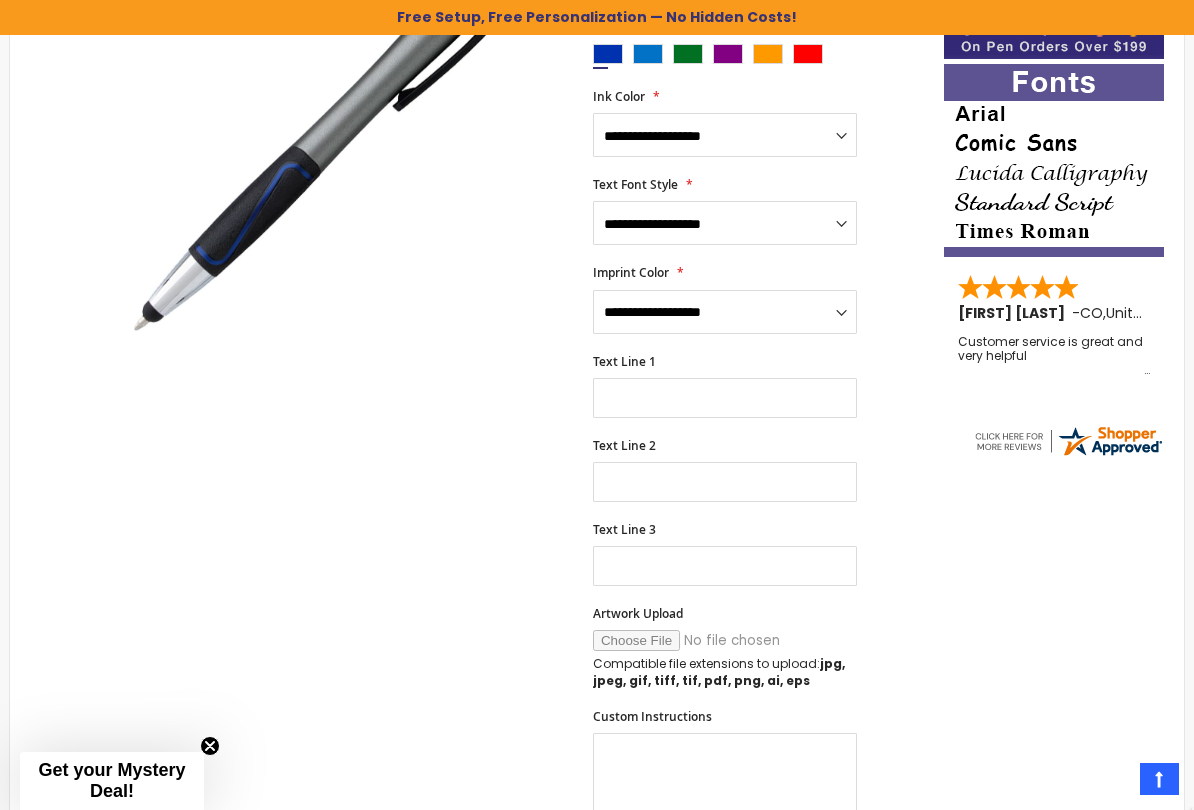 type on "**********" 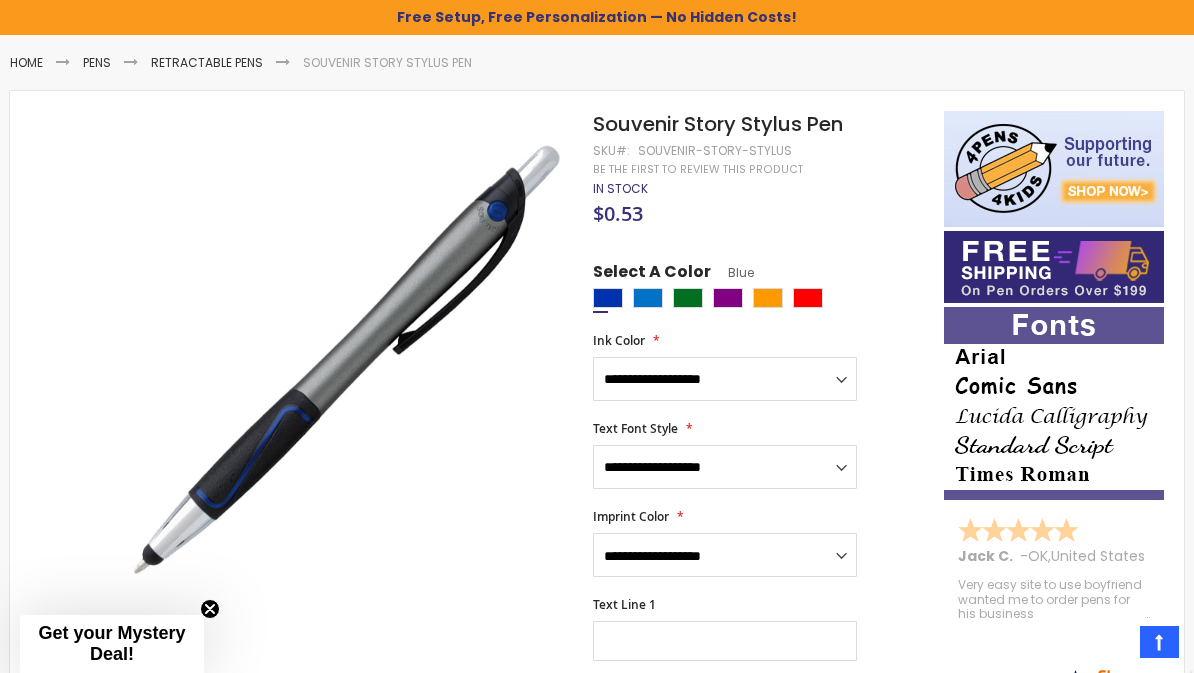 scroll, scrollTop: 221, scrollLeft: 0, axis: vertical 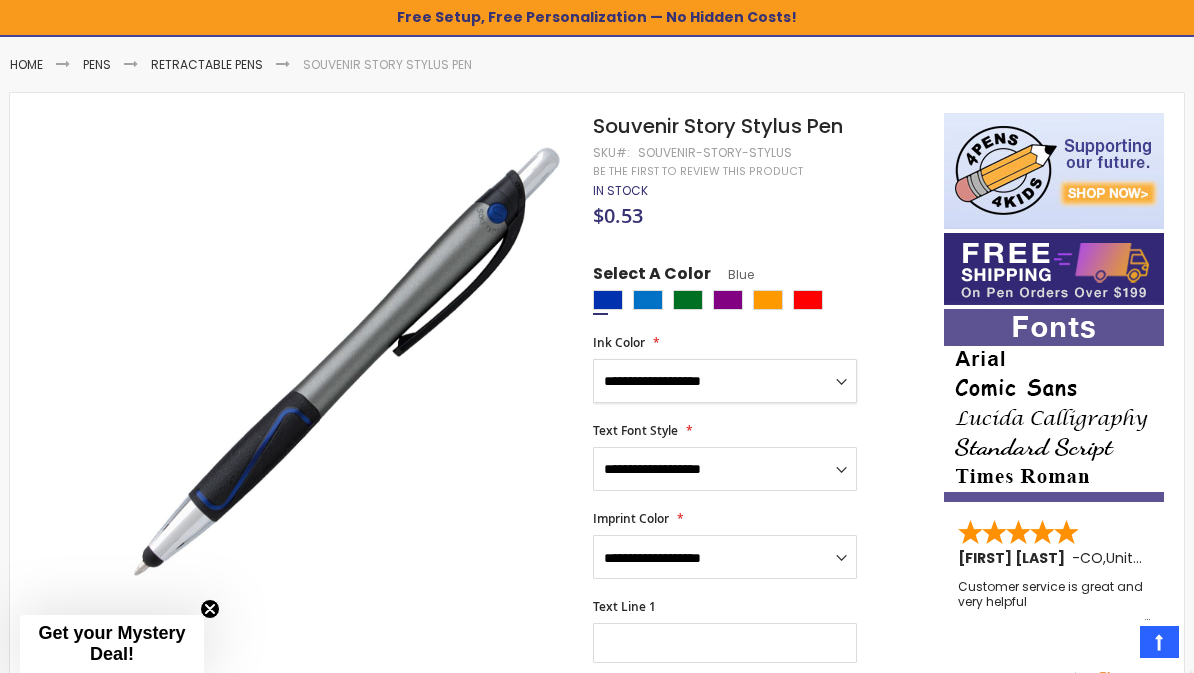 select on "****" 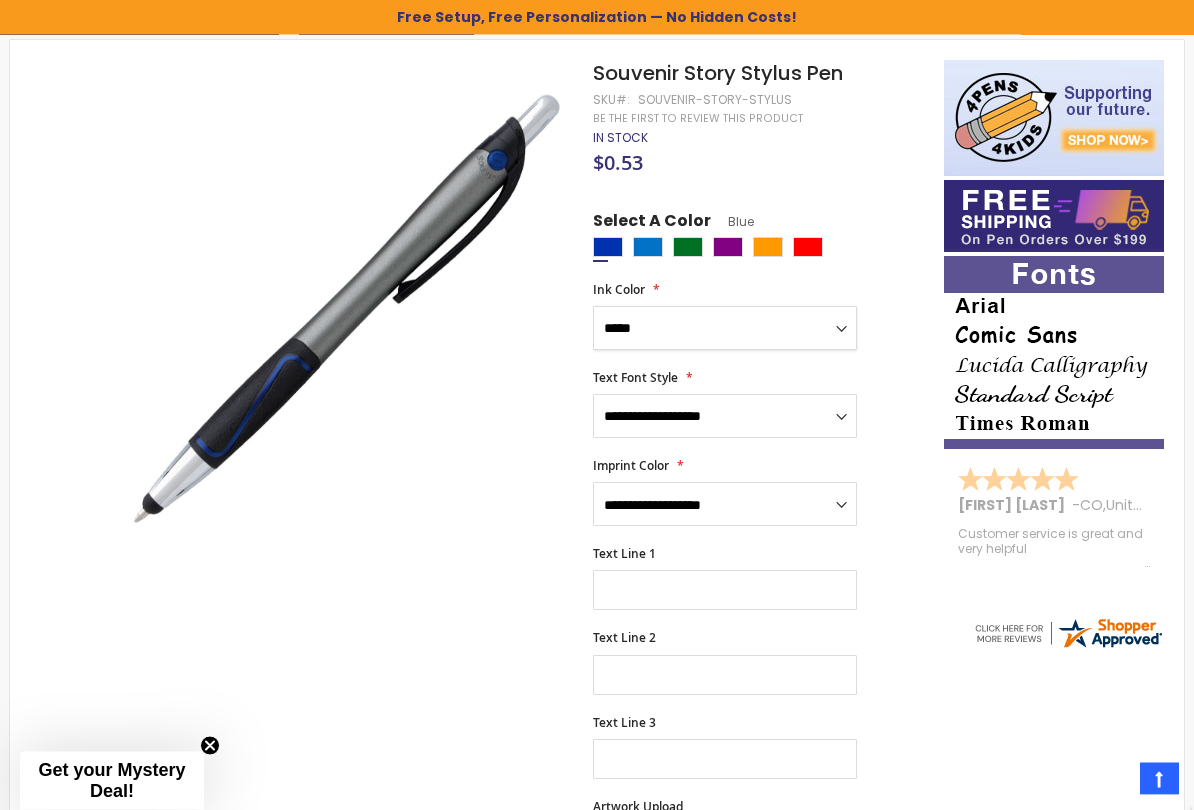 scroll, scrollTop: 276, scrollLeft: 0, axis: vertical 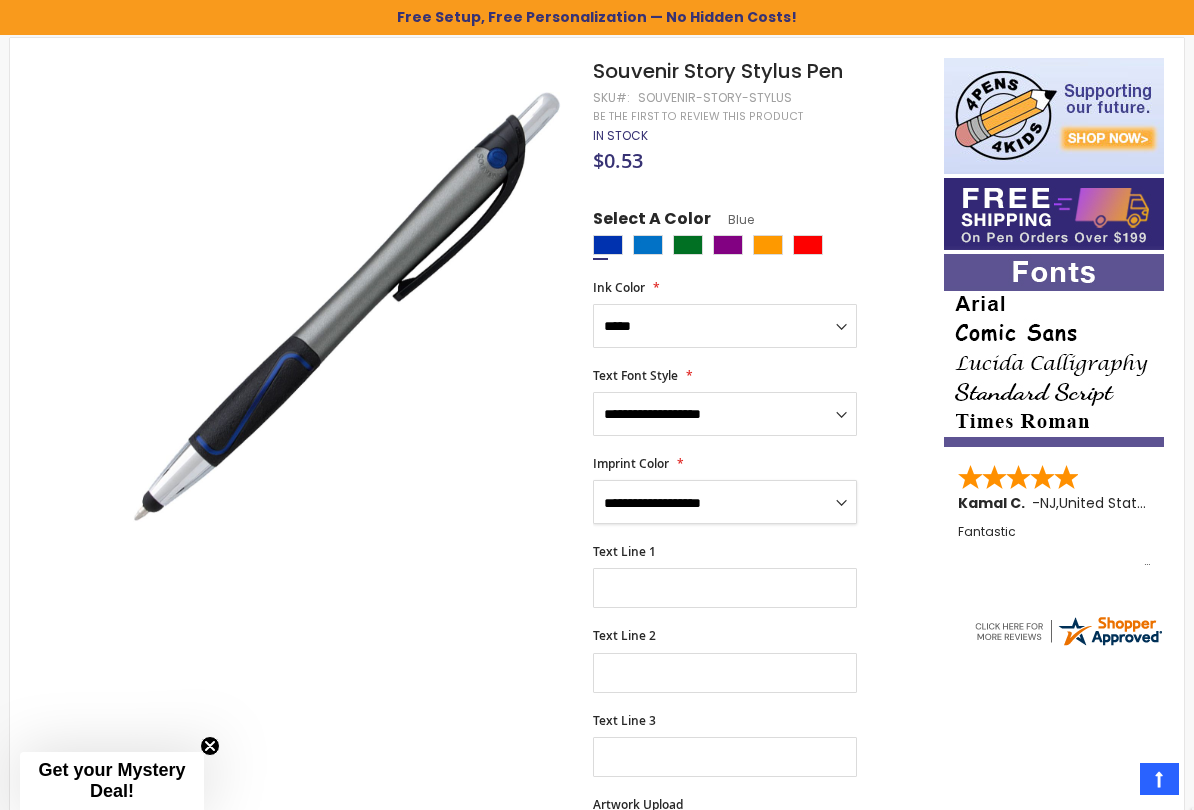 select on "****" 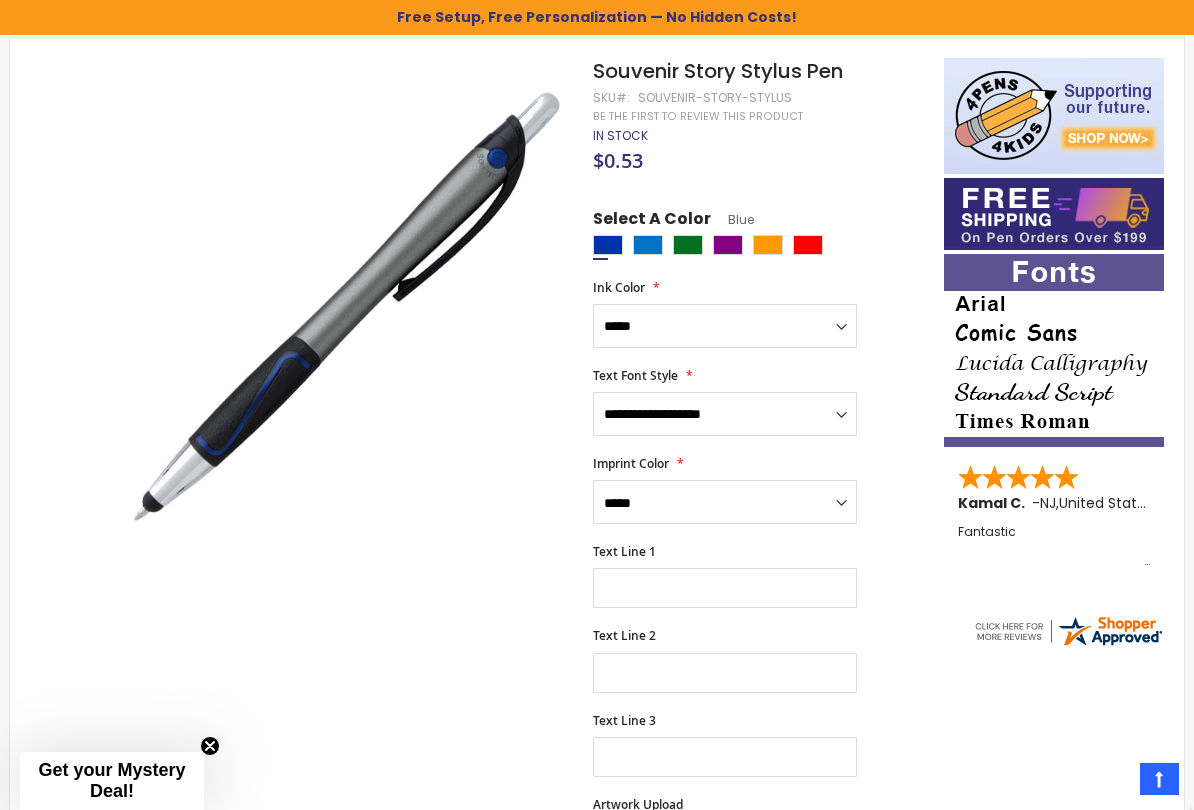 click on "Imprint Color" at bounding box center (638, 464) 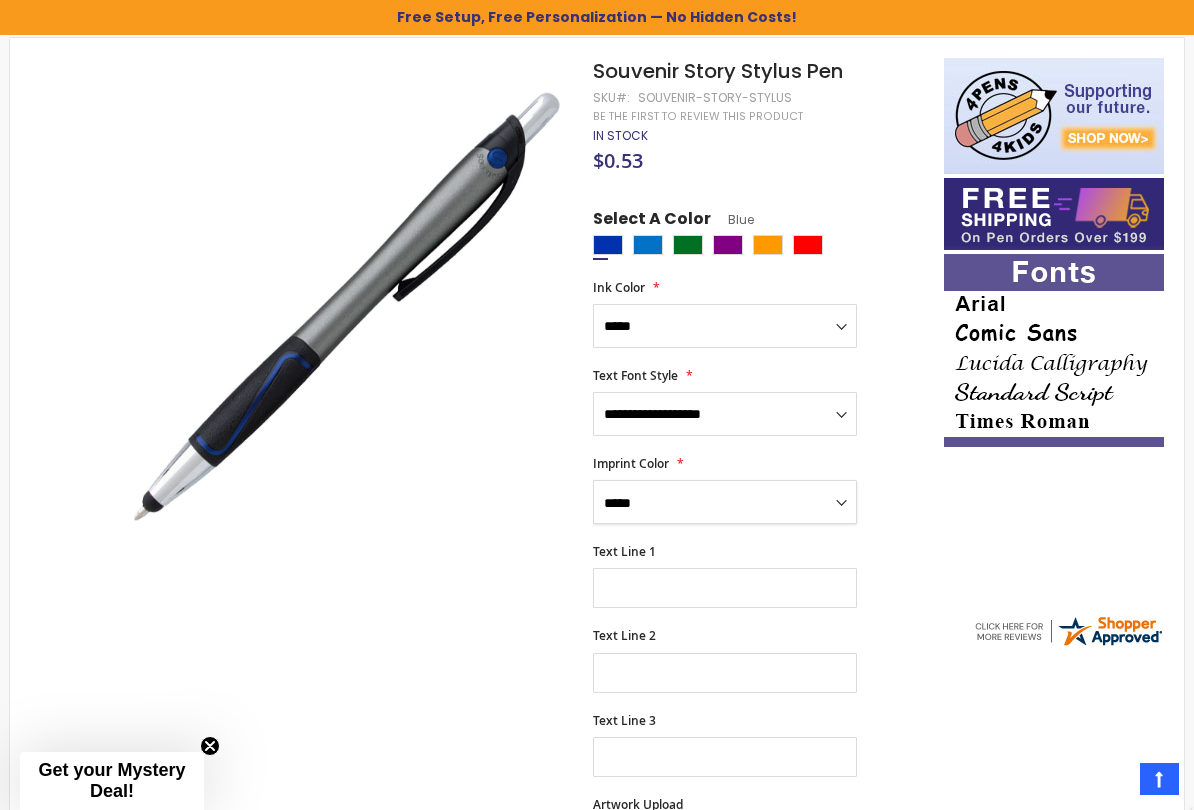 select 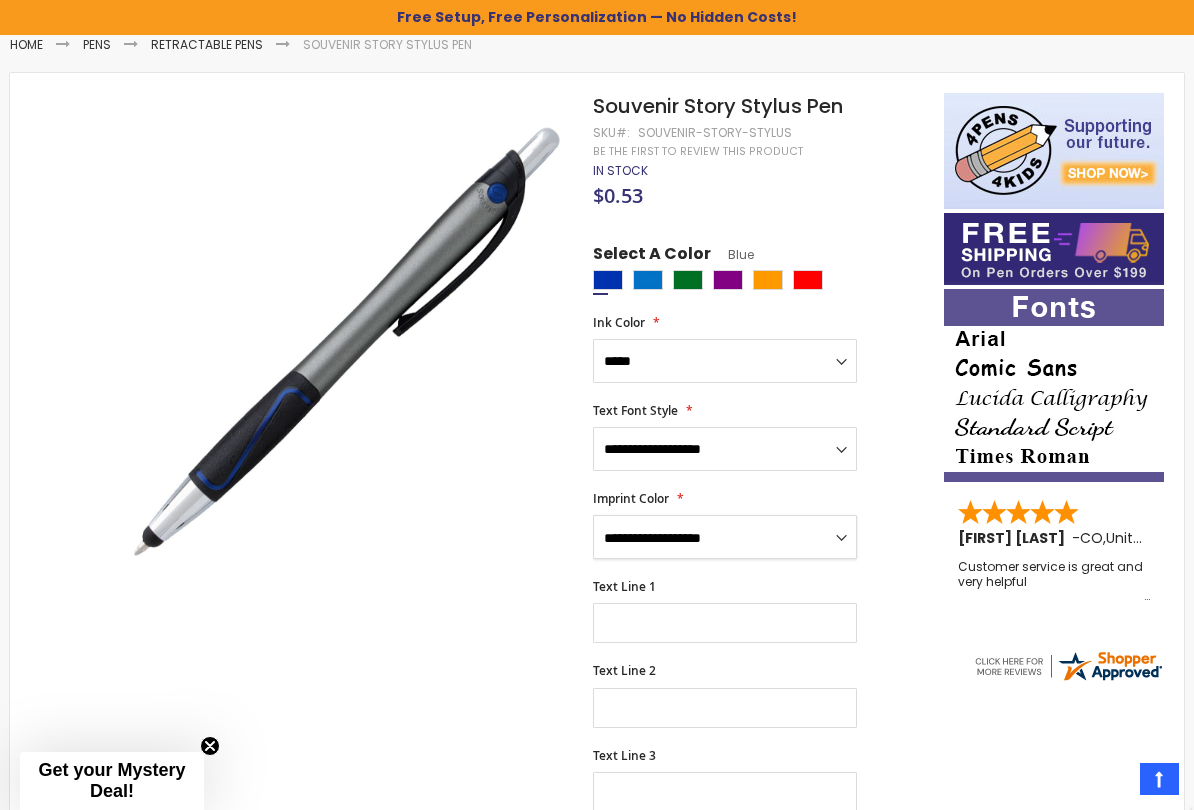 scroll, scrollTop: 240, scrollLeft: 0, axis: vertical 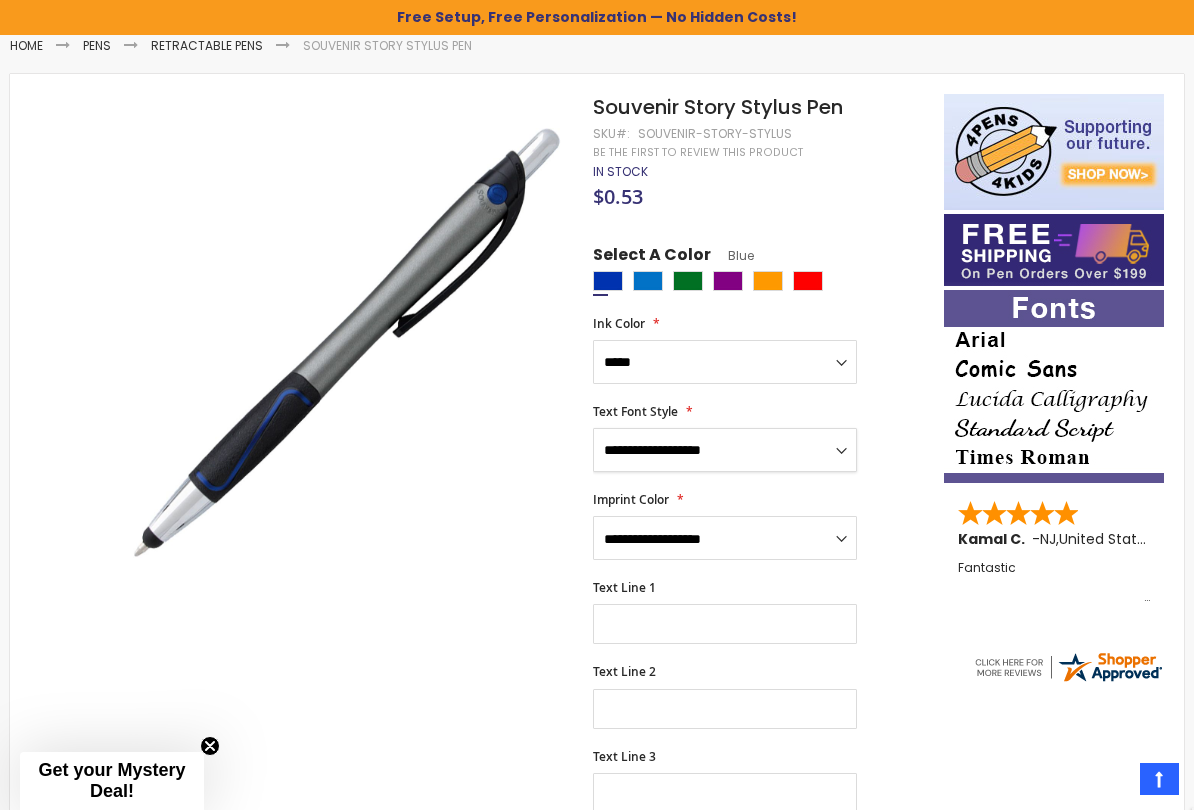 select on "****" 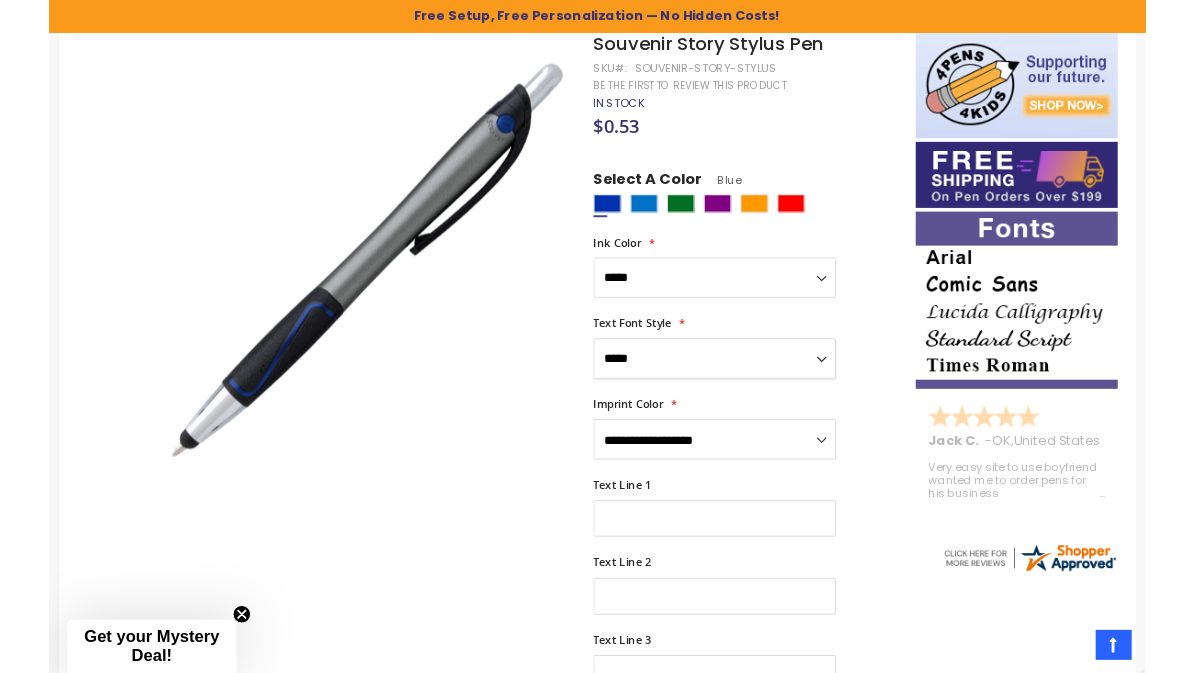 scroll, scrollTop: 323, scrollLeft: 0, axis: vertical 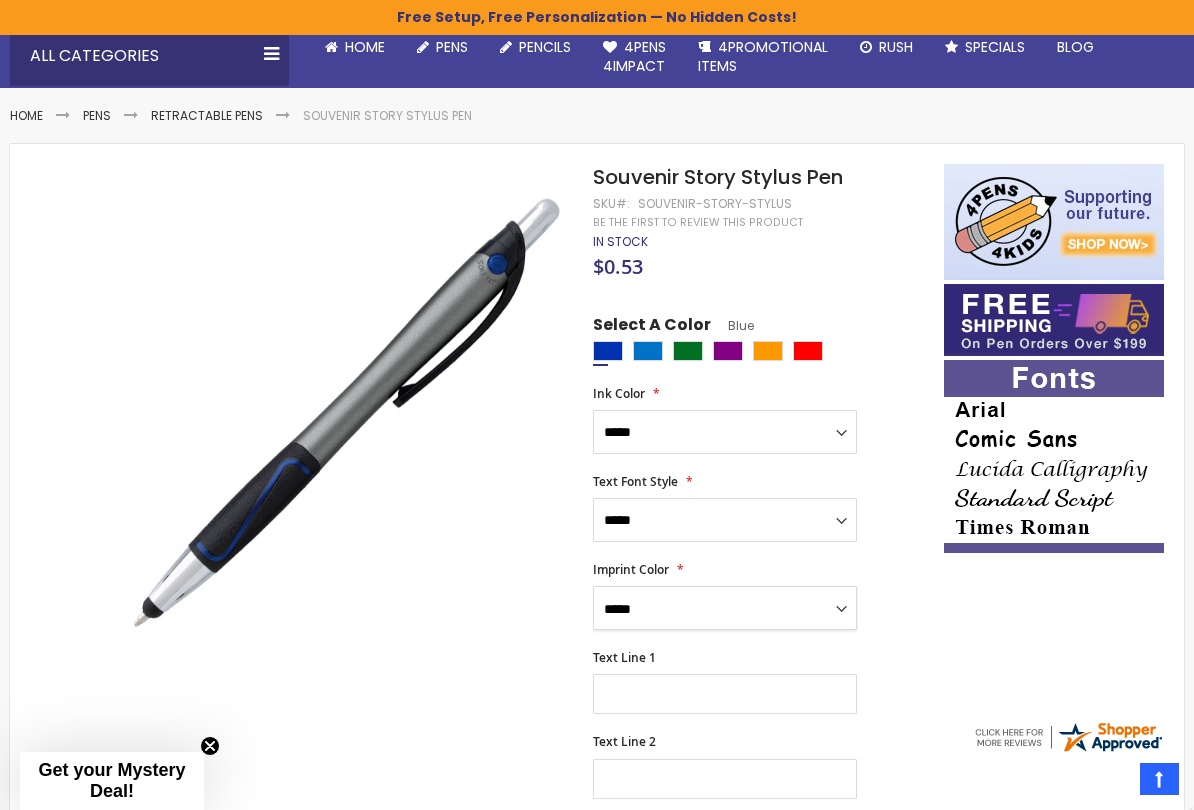 select on "****" 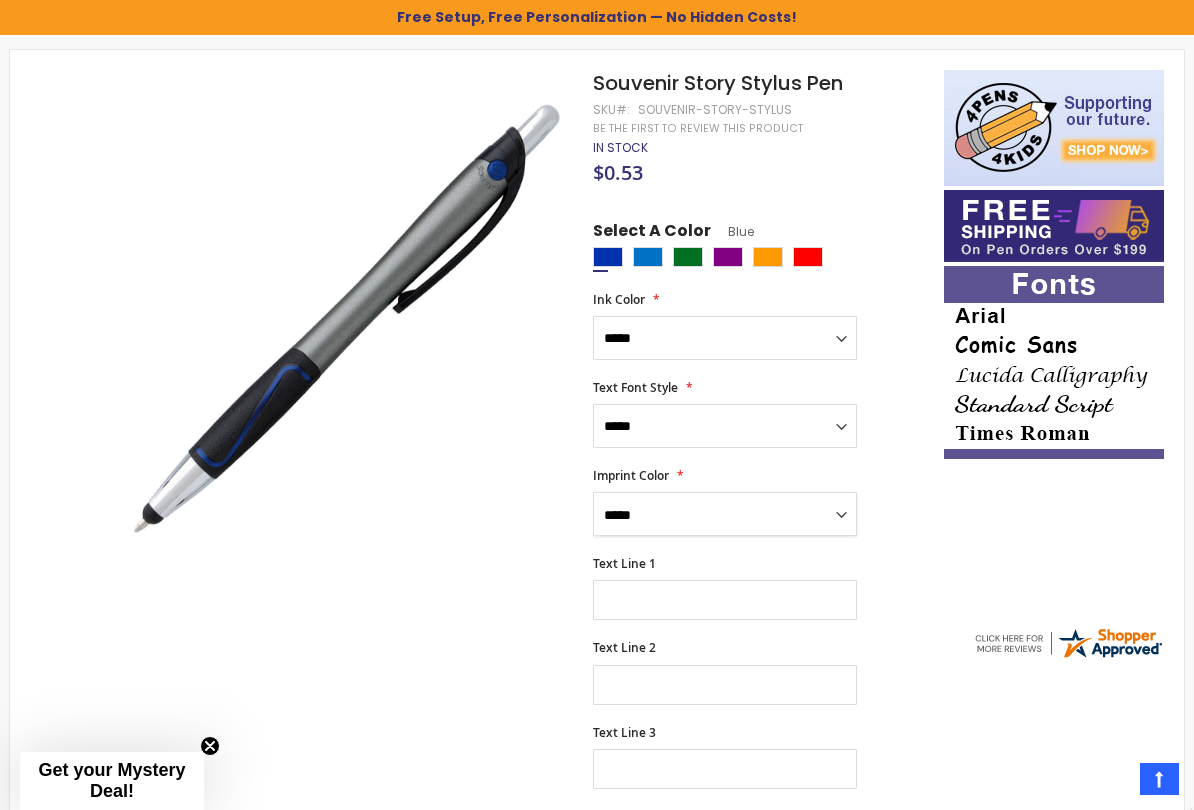 scroll, scrollTop: 282, scrollLeft: 0, axis: vertical 